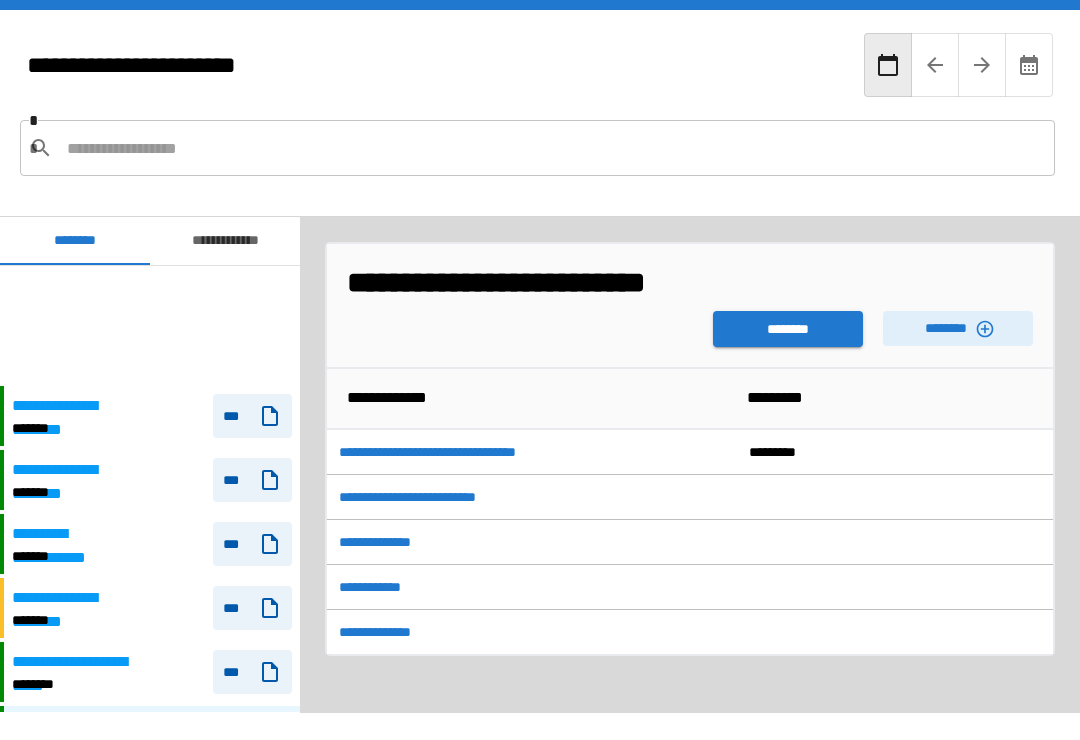 scroll, scrollTop: 31, scrollLeft: 0, axis: vertical 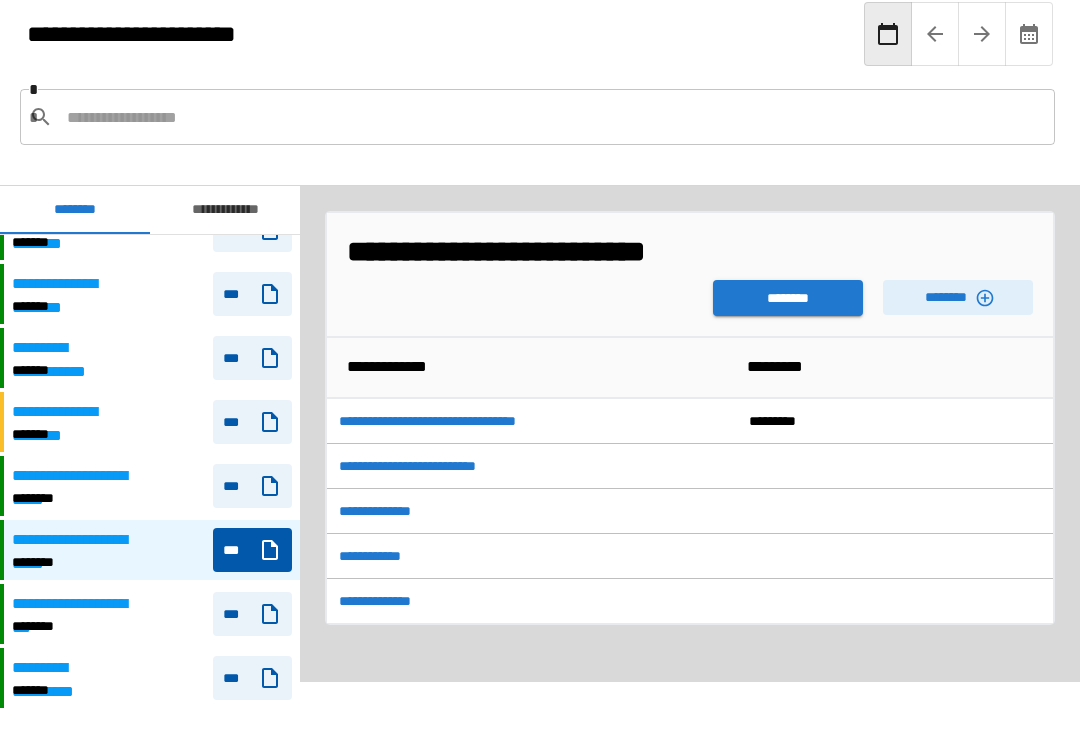 click on "[FIRST] [LAST]" at bounding box center [152, 614] 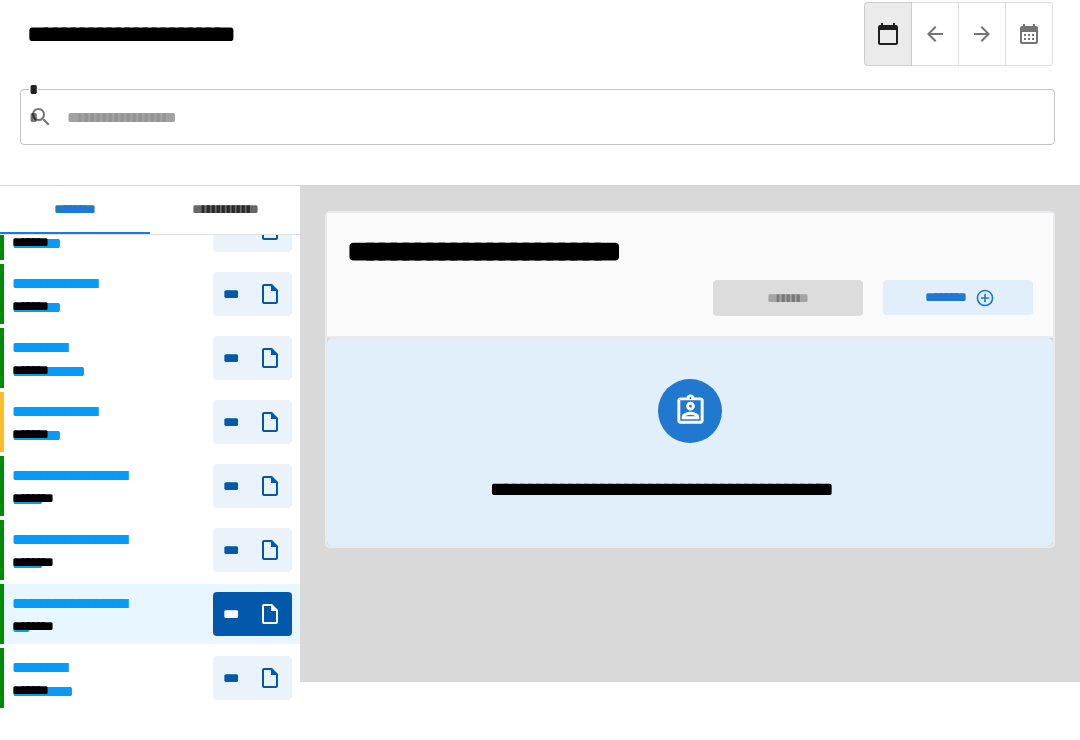 click on "********" at bounding box center [958, 297] 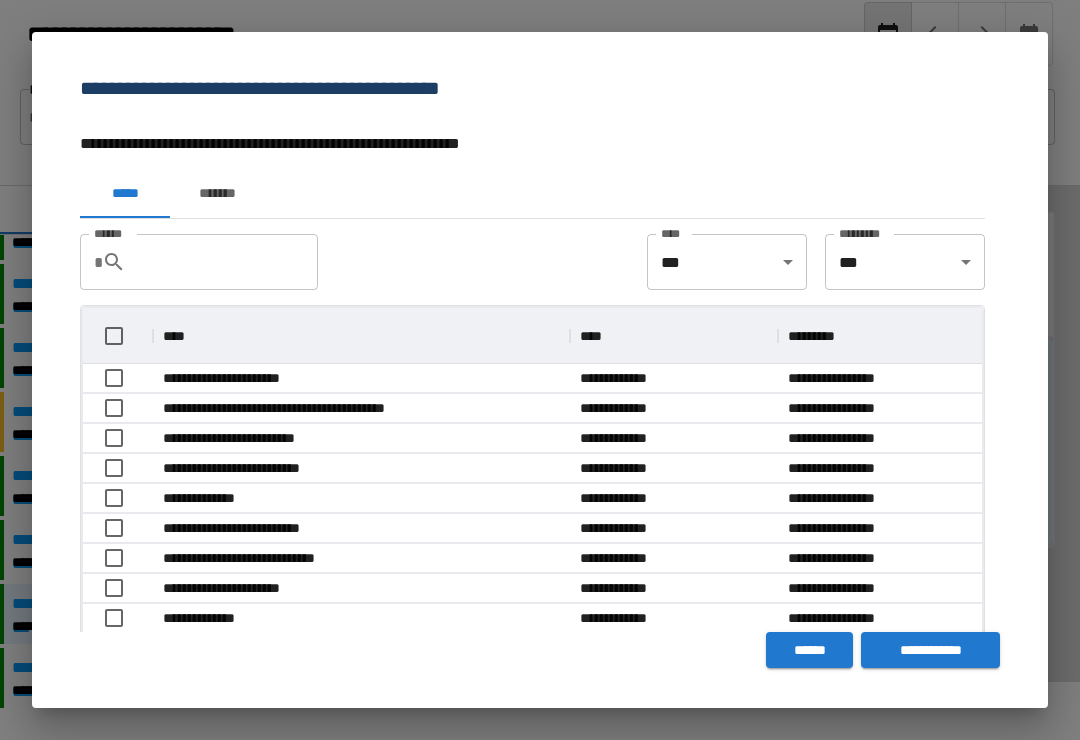 scroll, scrollTop: 356, scrollLeft: 899, axis: both 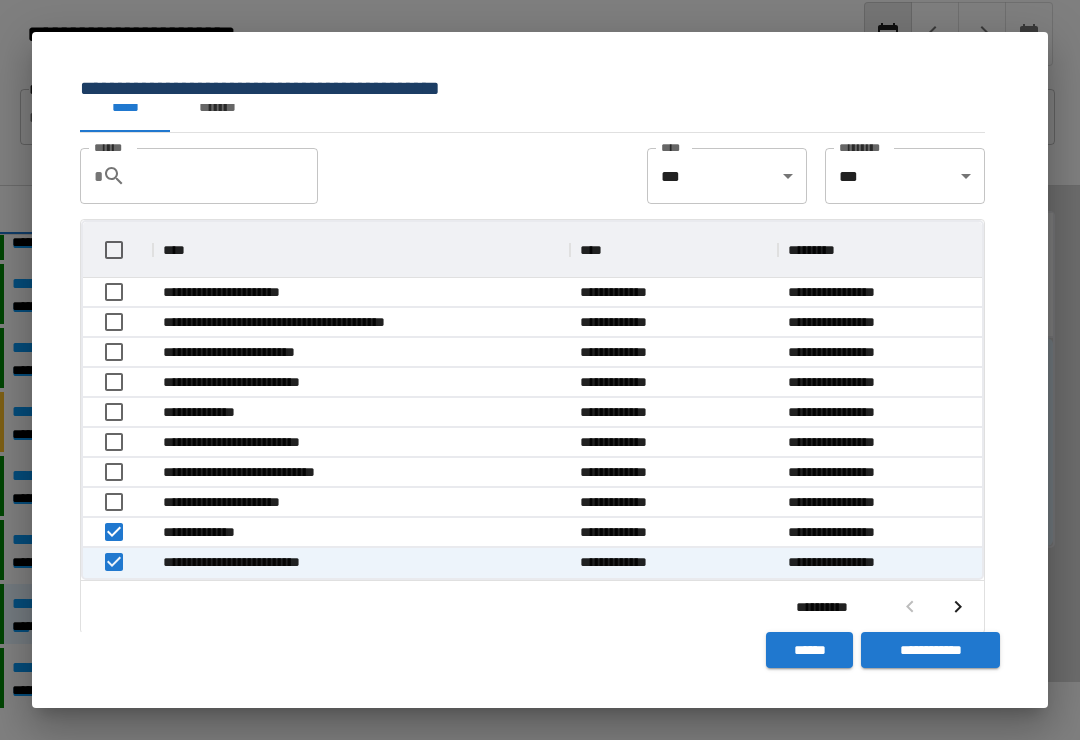 click at bounding box center (958, 607) 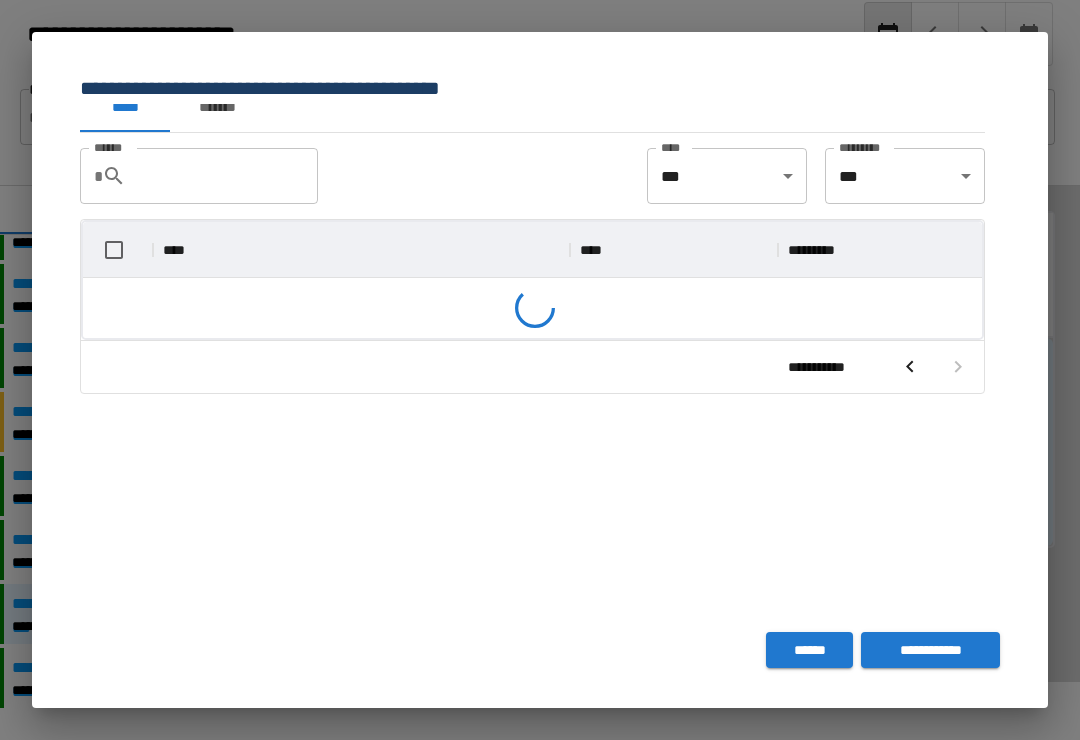 scroll, scrollTop: 266, scrollLeft: 899, axis: both 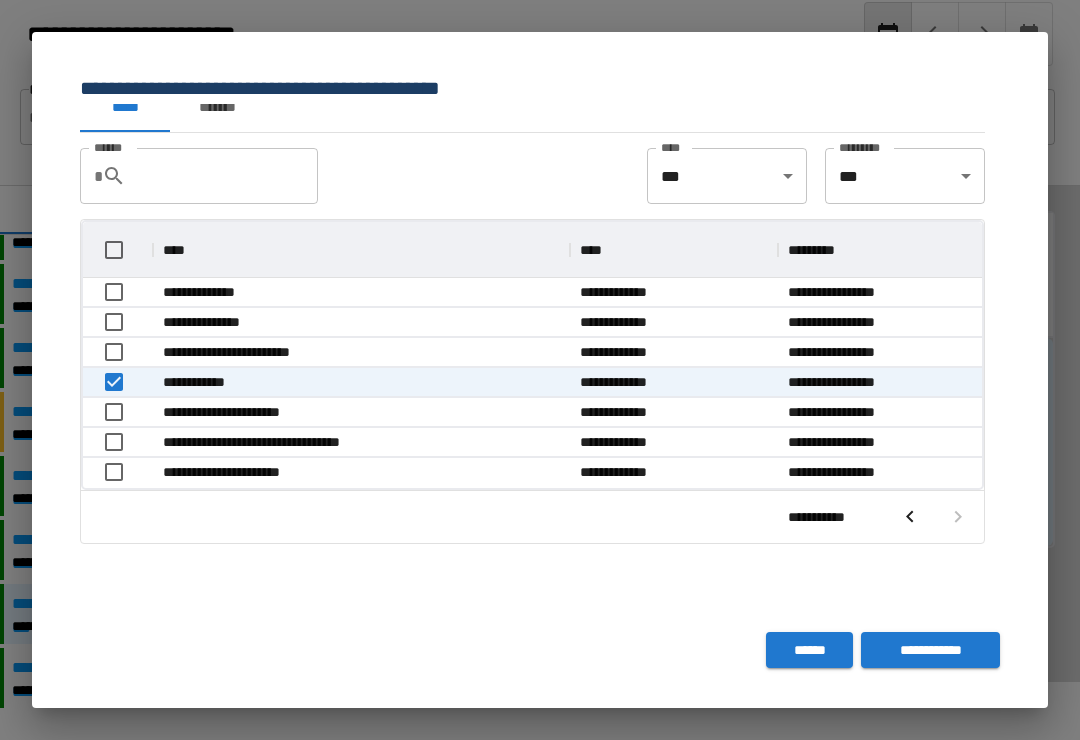 click on "**********" at bounding box center [930, 650] 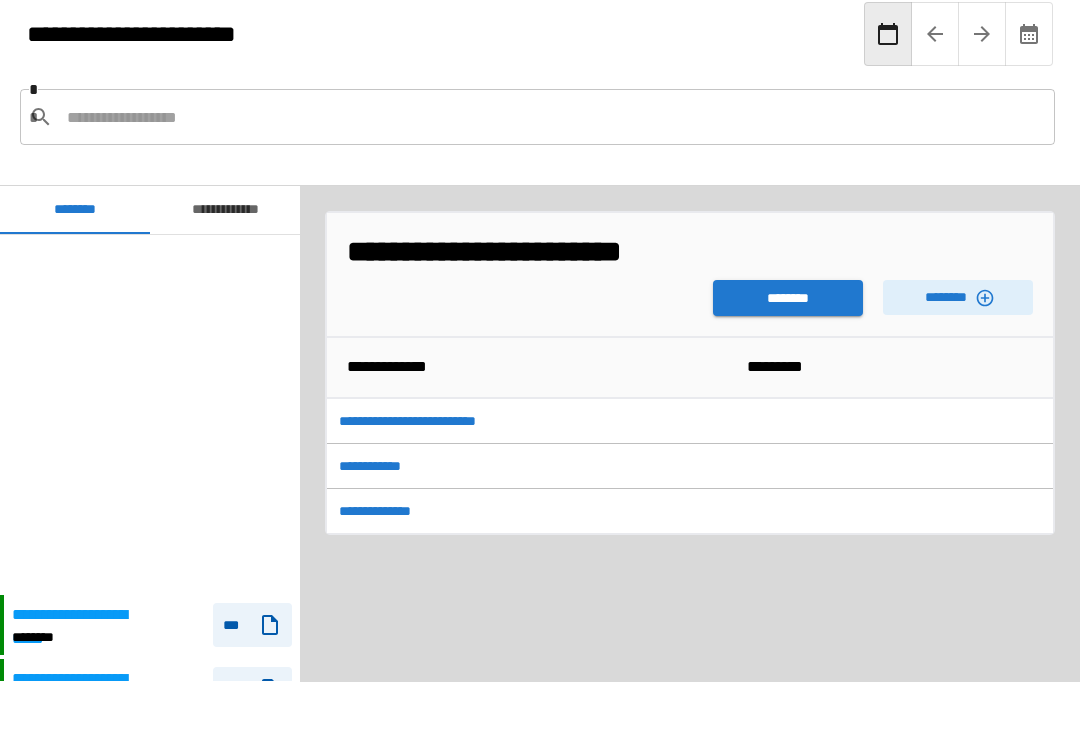 scroll, scrollTop: 391, scrollLeft: 0, axis: vertical 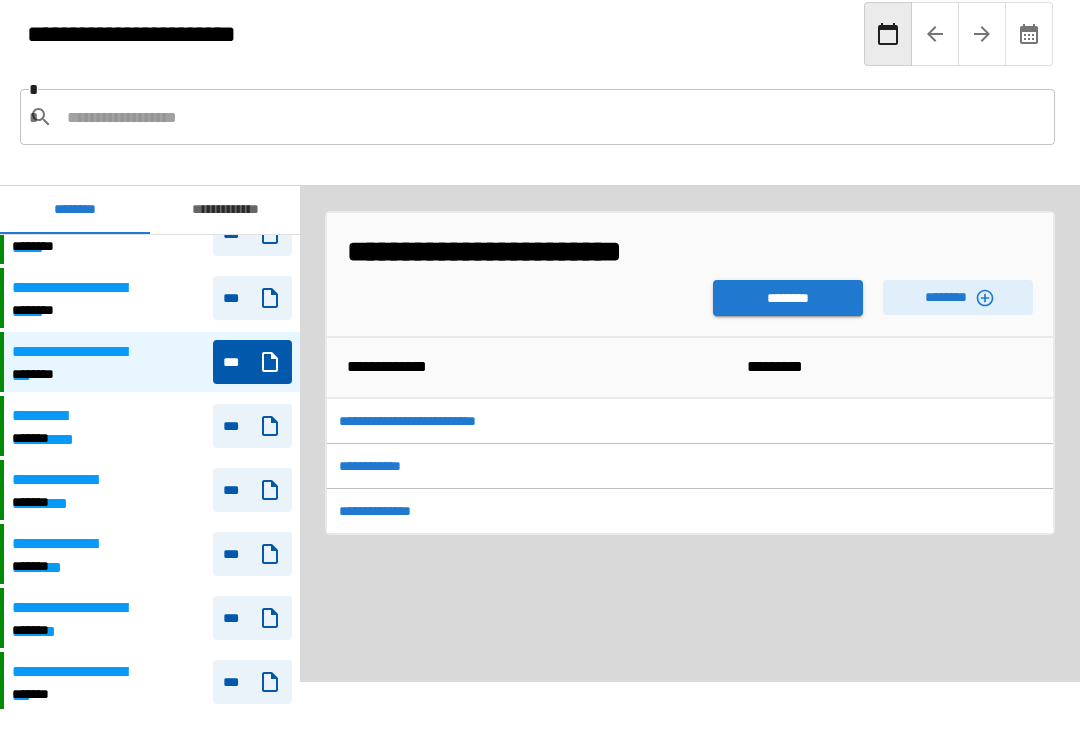 click on "********" at bounding box center [788, 298] 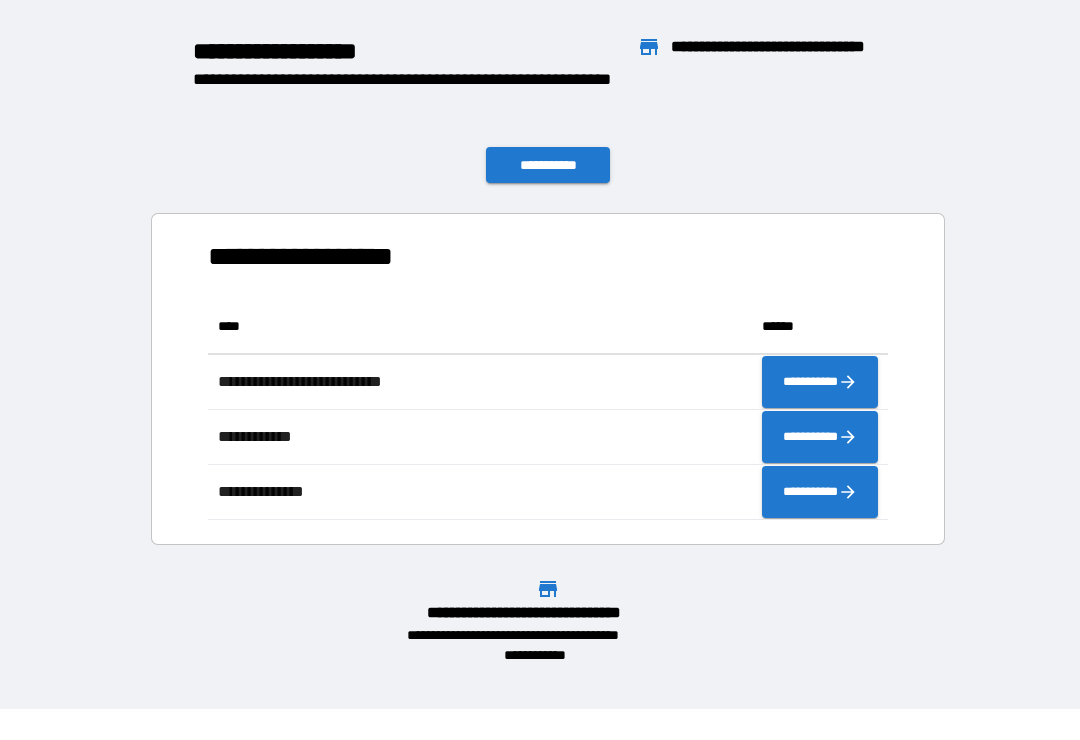 scroll, scrollTop: 221, scrollLeft: 680, axis: both 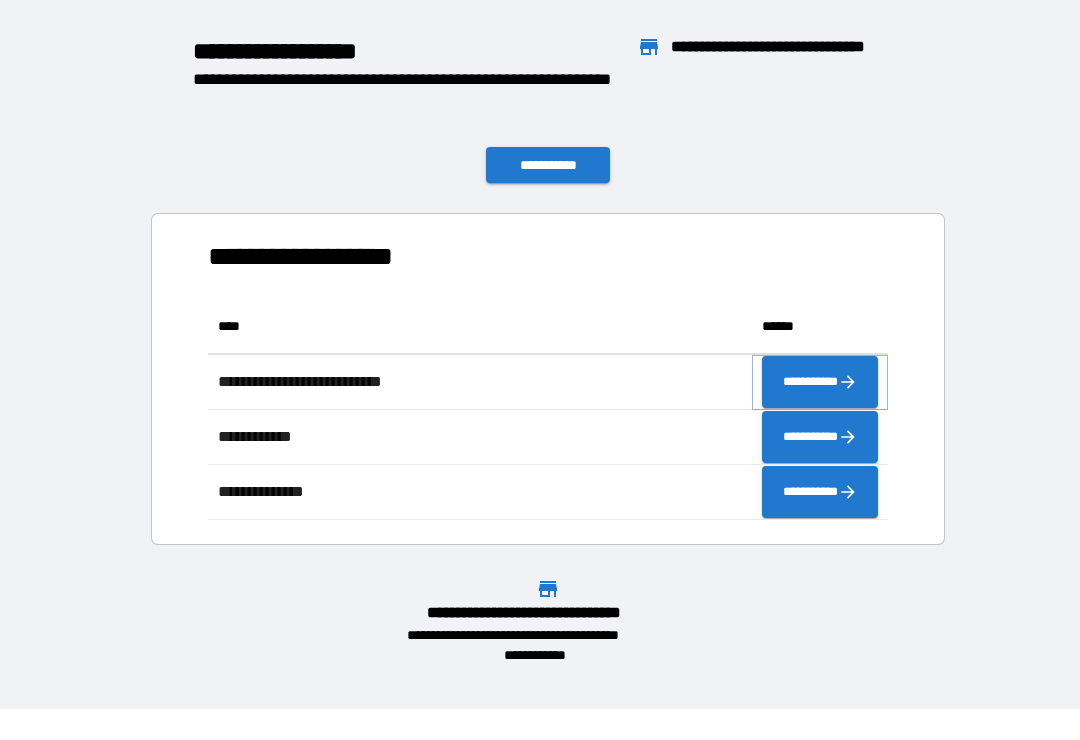 click 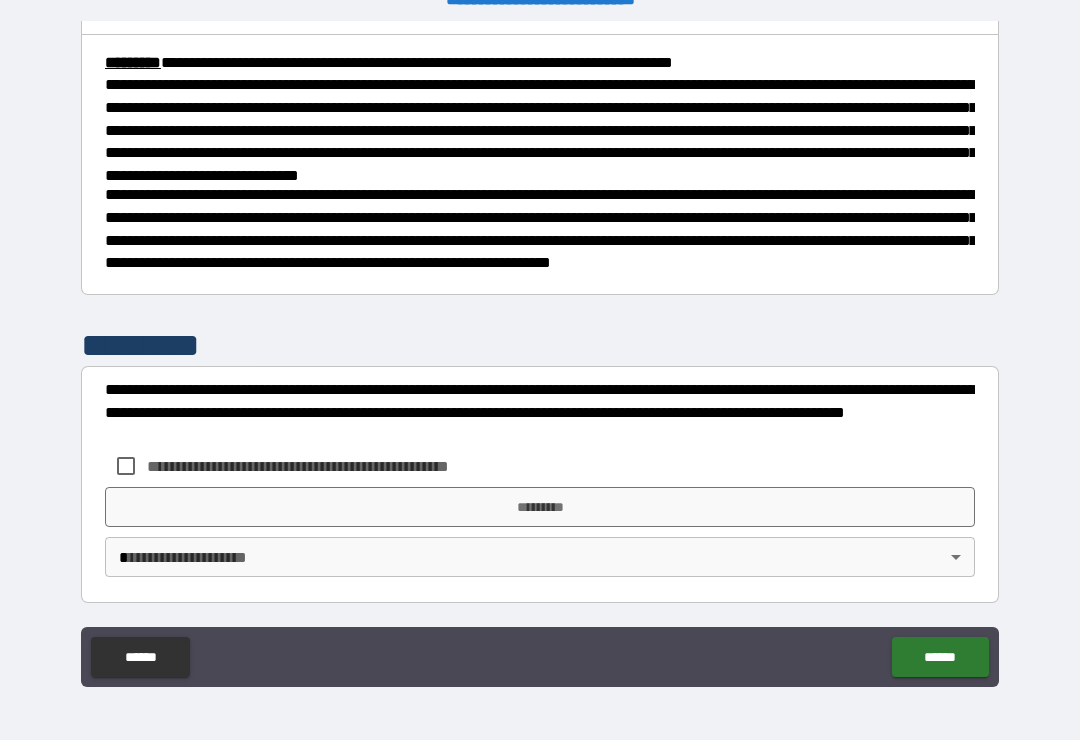 scroll, scrollTop: 730, scrollLeft: 0, axis: vertical 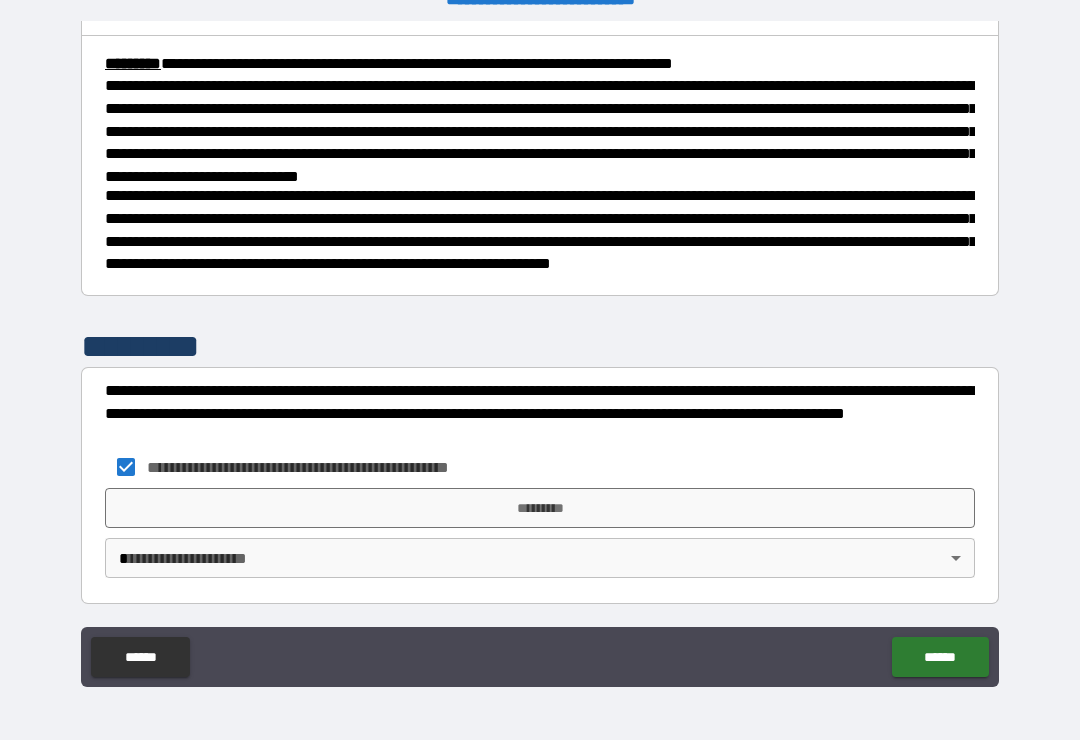 click on "*********" at bounding box center [540, 508] 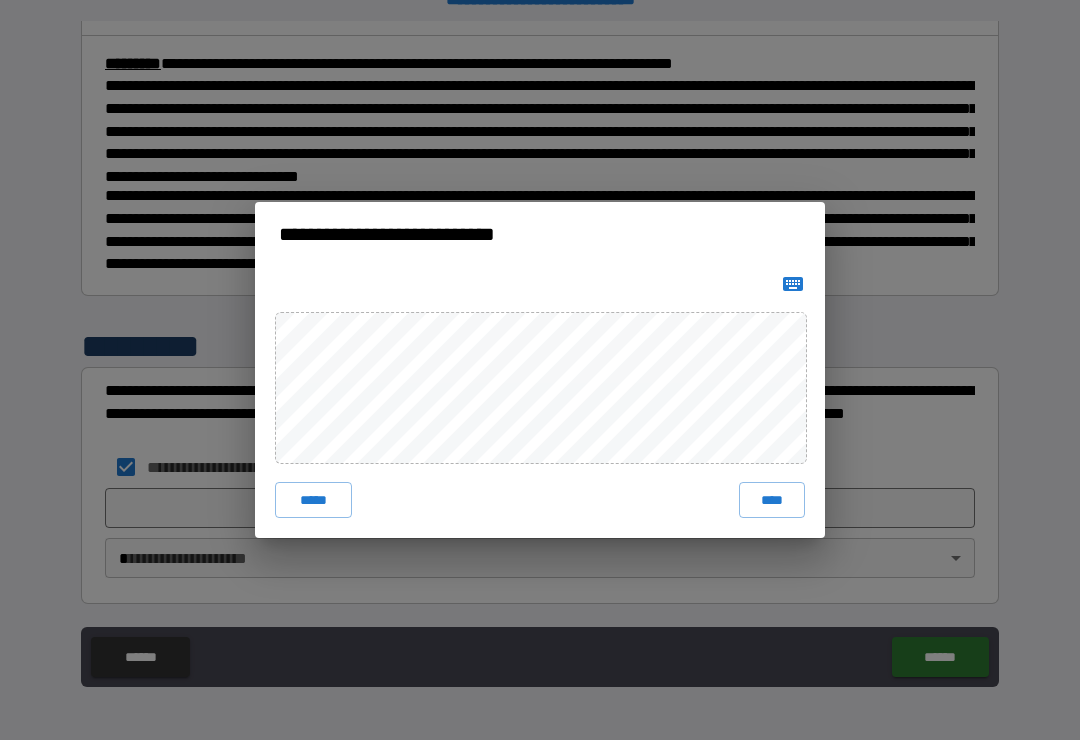 click on "****" at bounding box center [772, 500] 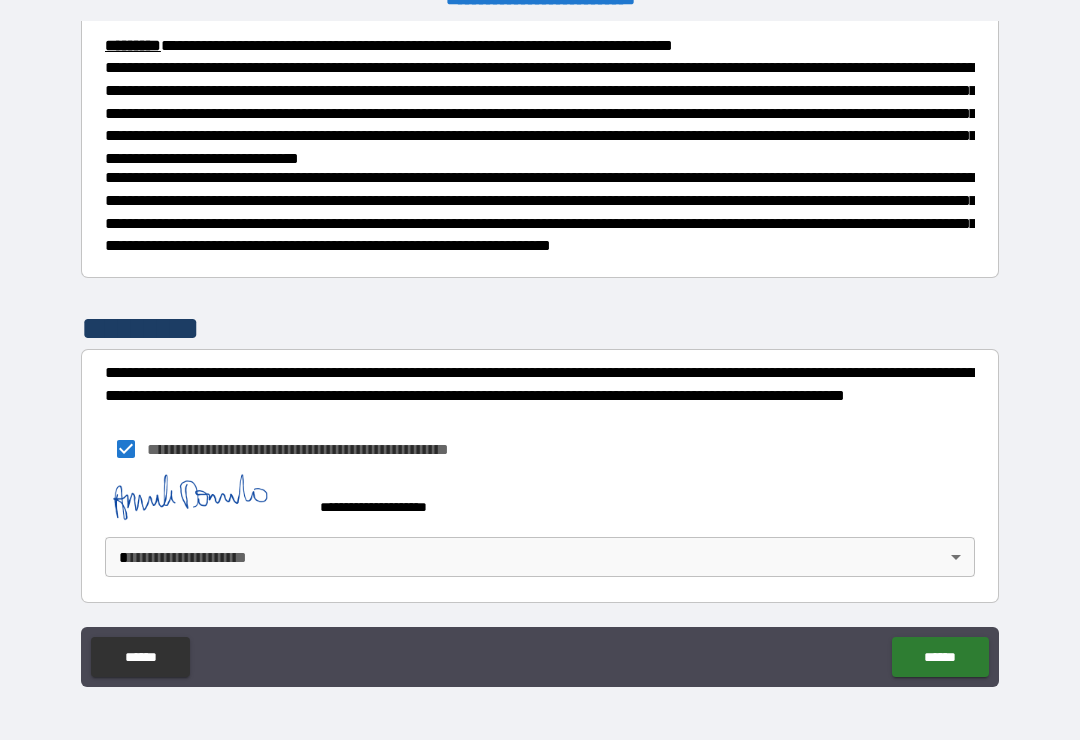 scroll, scrollTop: 747, scrollLeft: 0, axis: vertical 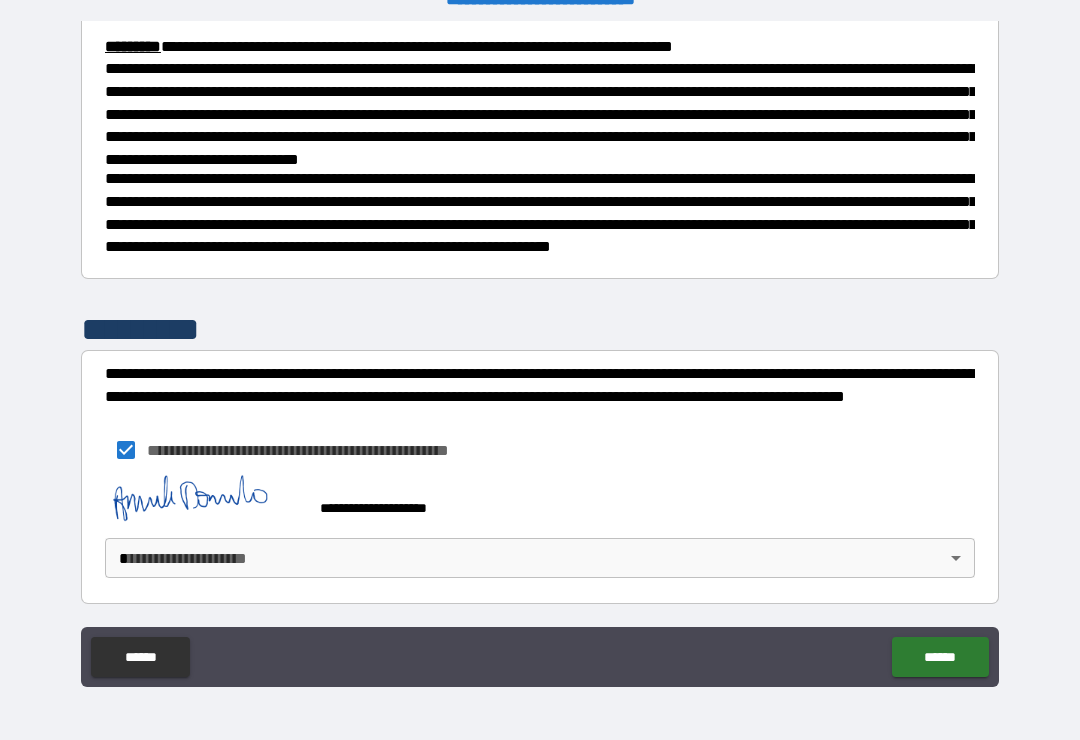 click on "[FIRST] [LAST] [STREET] [CITY], [STATE] [ZIP] [COUNTRY] [PHONE] [EMAIL] [DOB] [SSN] [LICENSE] [CARD] [ADDRESS] [COORDINATES] [POSTAL] [BIRTHDATE] [AGE] [TIME]" at bounding box center [540, 354] 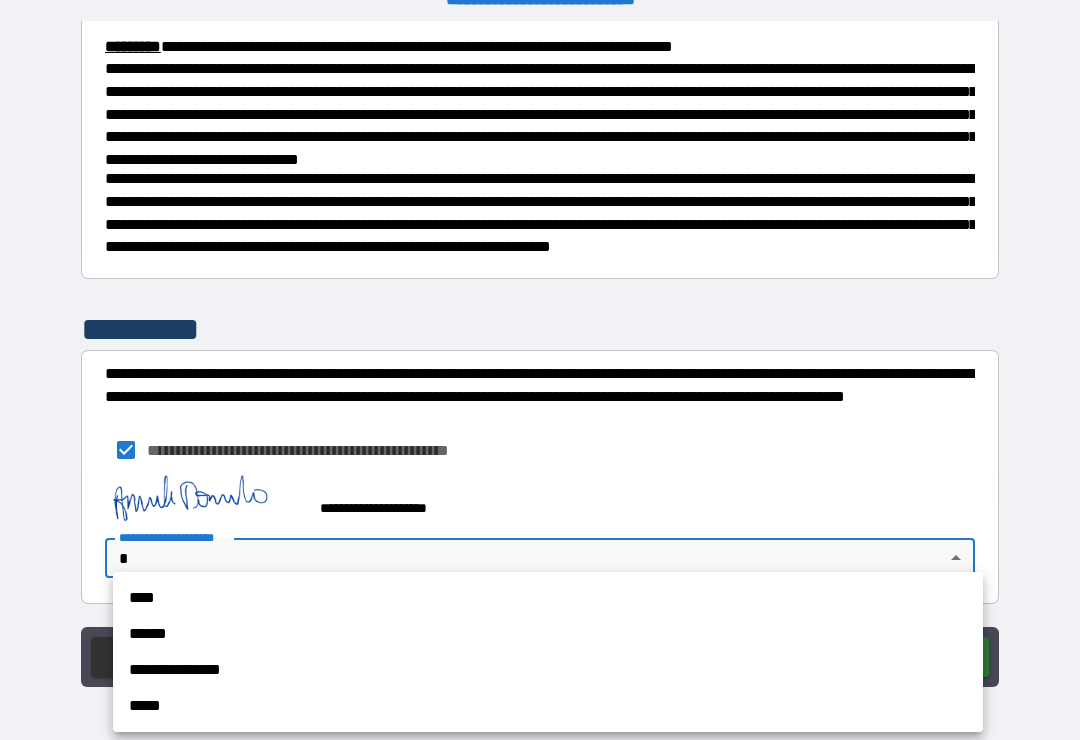 click on "****" at bounding box center (548, 598) 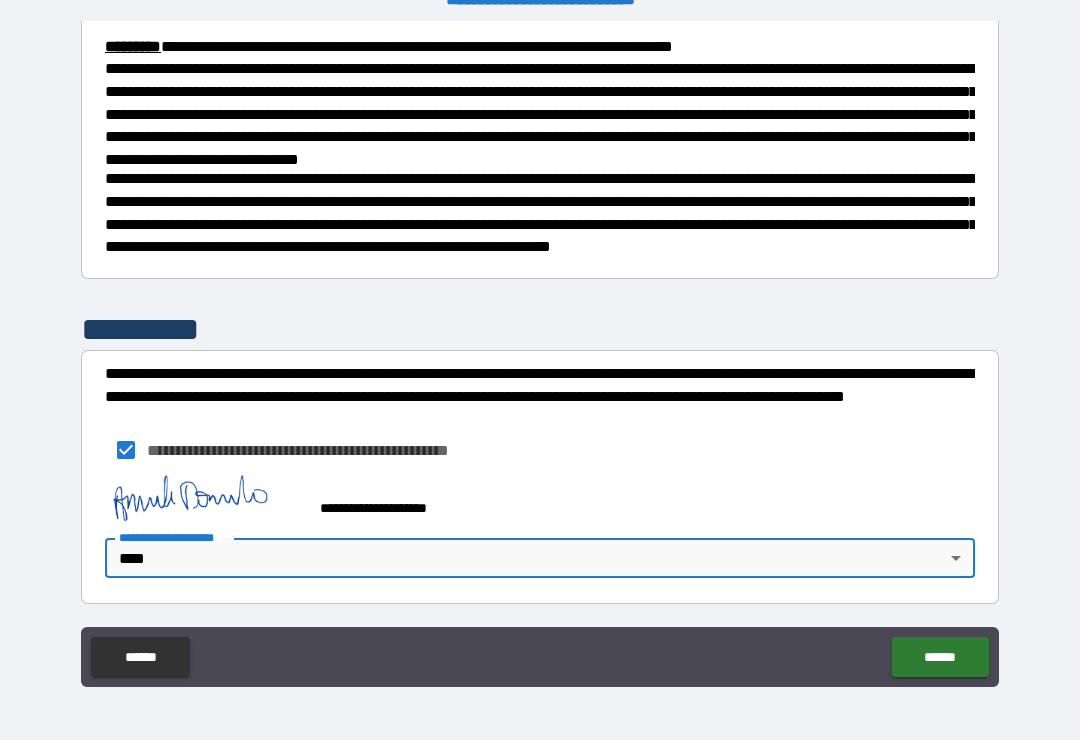 click on "******" at bounding box center (940, 657) 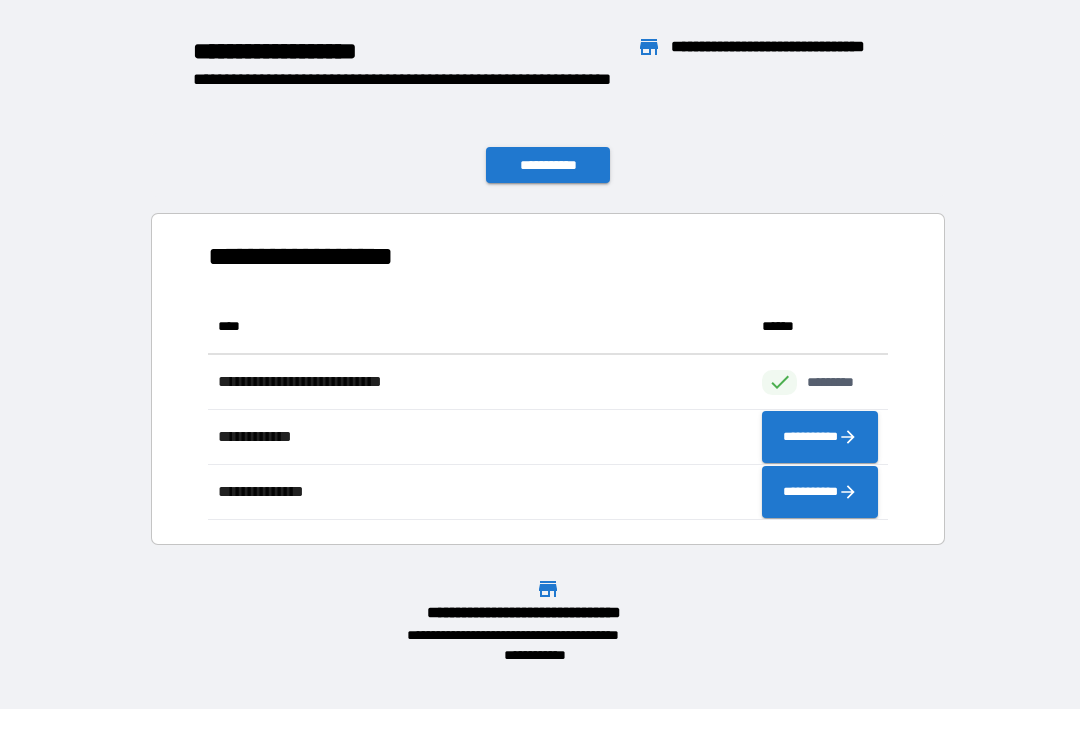 scroll, scrollTop: 1, scrollLeft: 1, axis: both 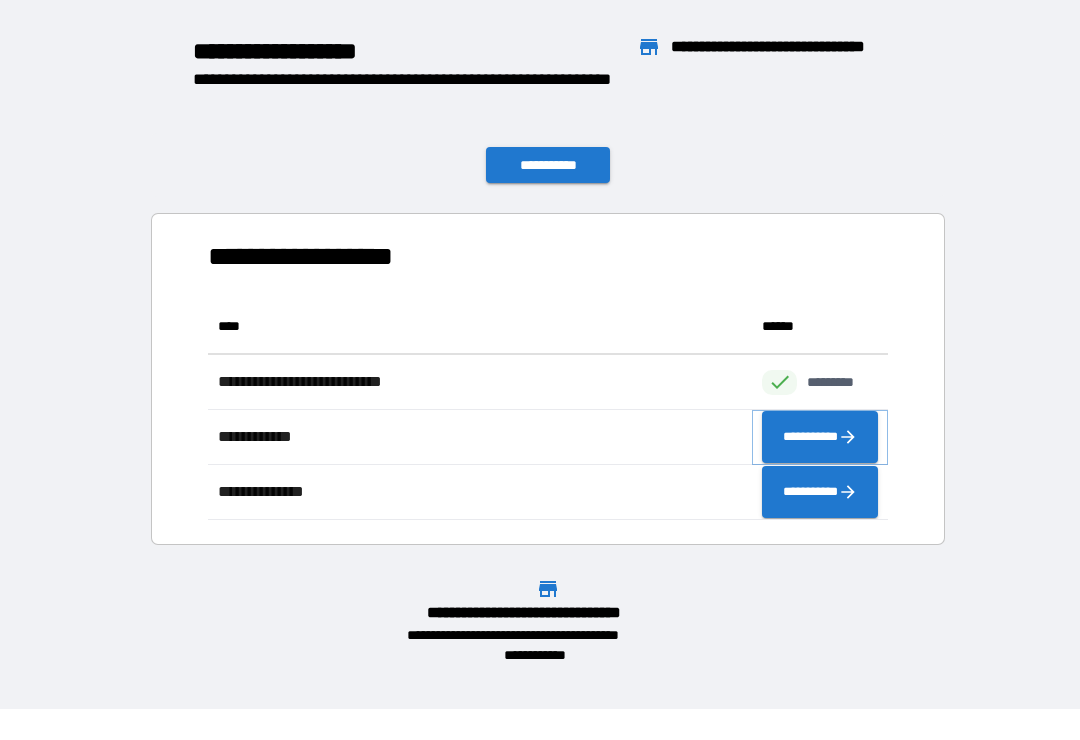 click on "**********" at bounding box center (820, 437) 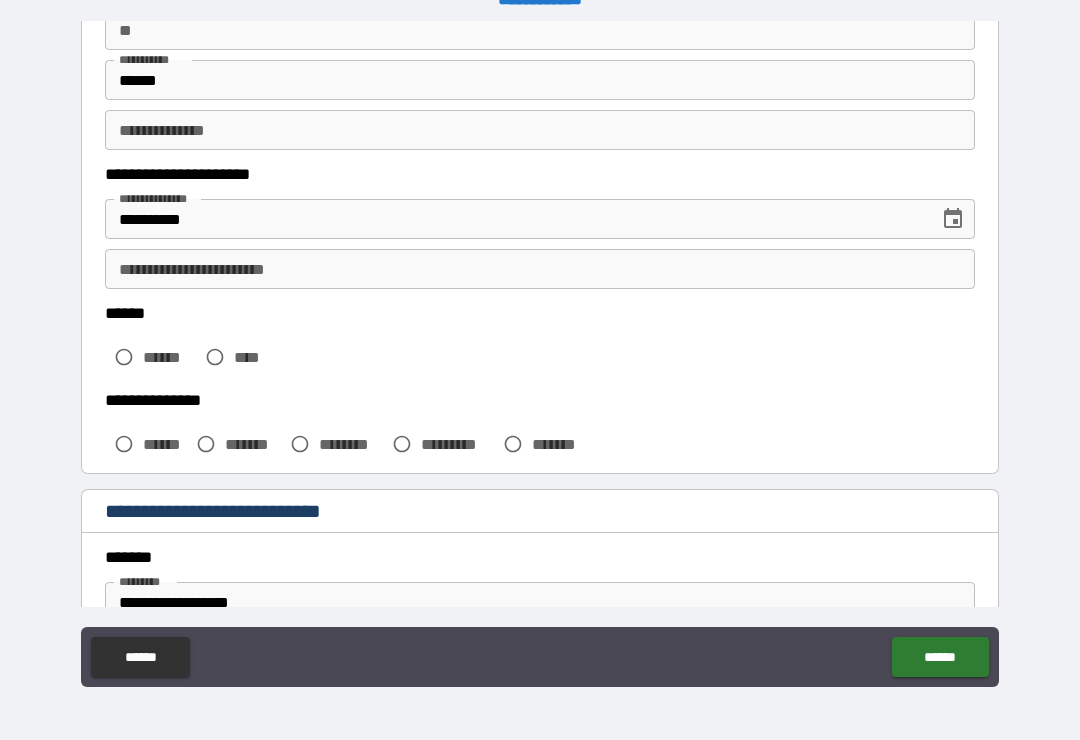 scroll, scrollTop: 211, scrollLeft: 0, axis: vertical 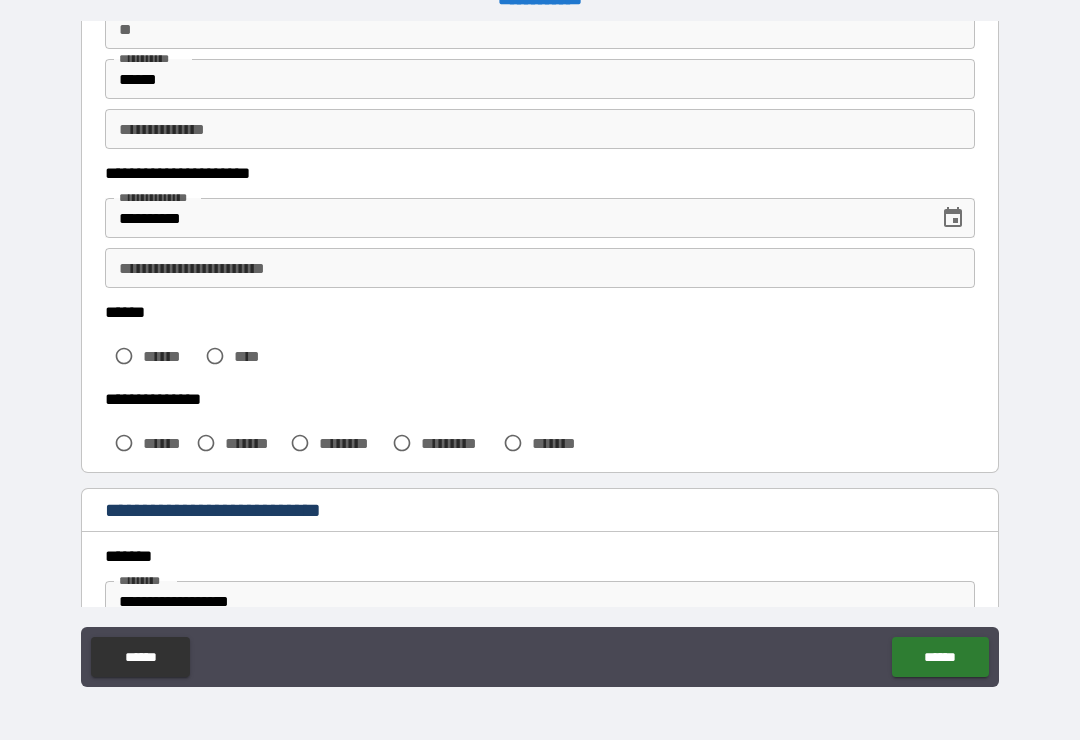 click on "**********" at bounding box center [540, 268] 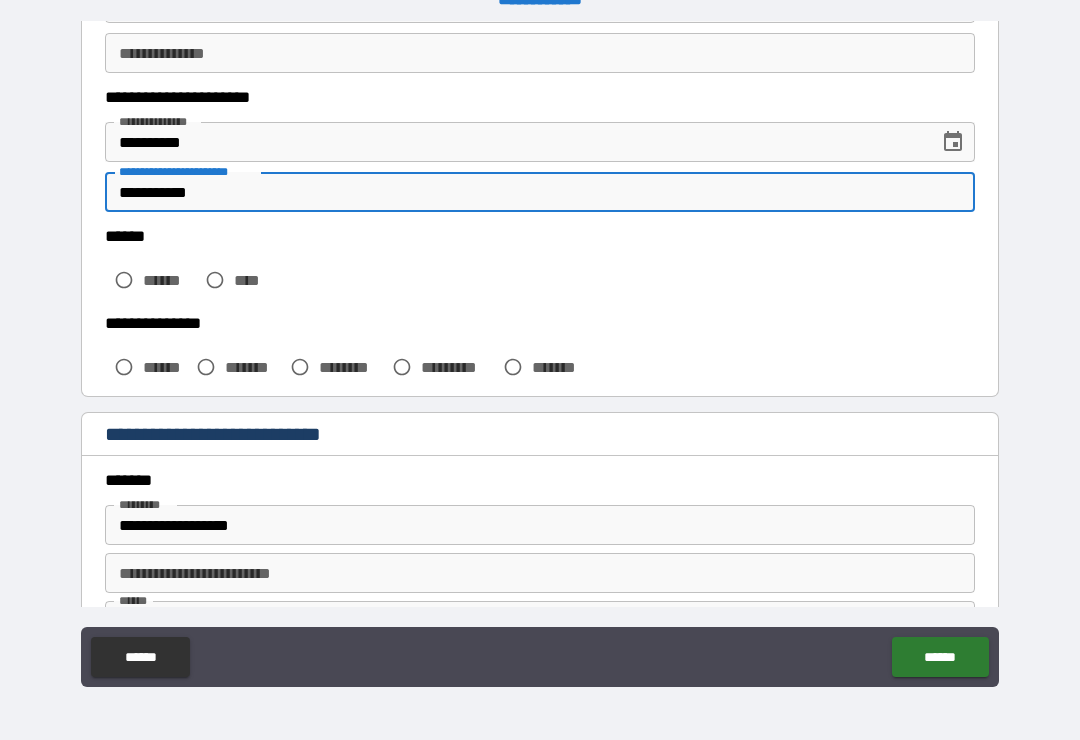 scroll, scrollTop: 305, scrollLeft: 0, axis: vertical 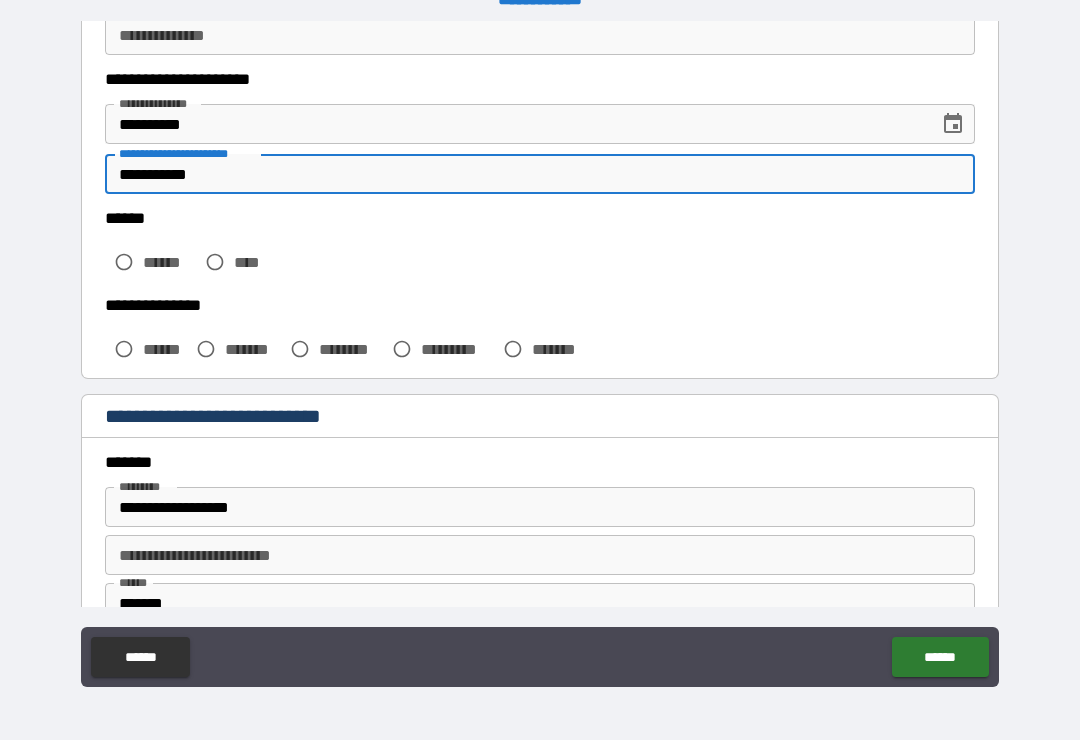 type on "**********" 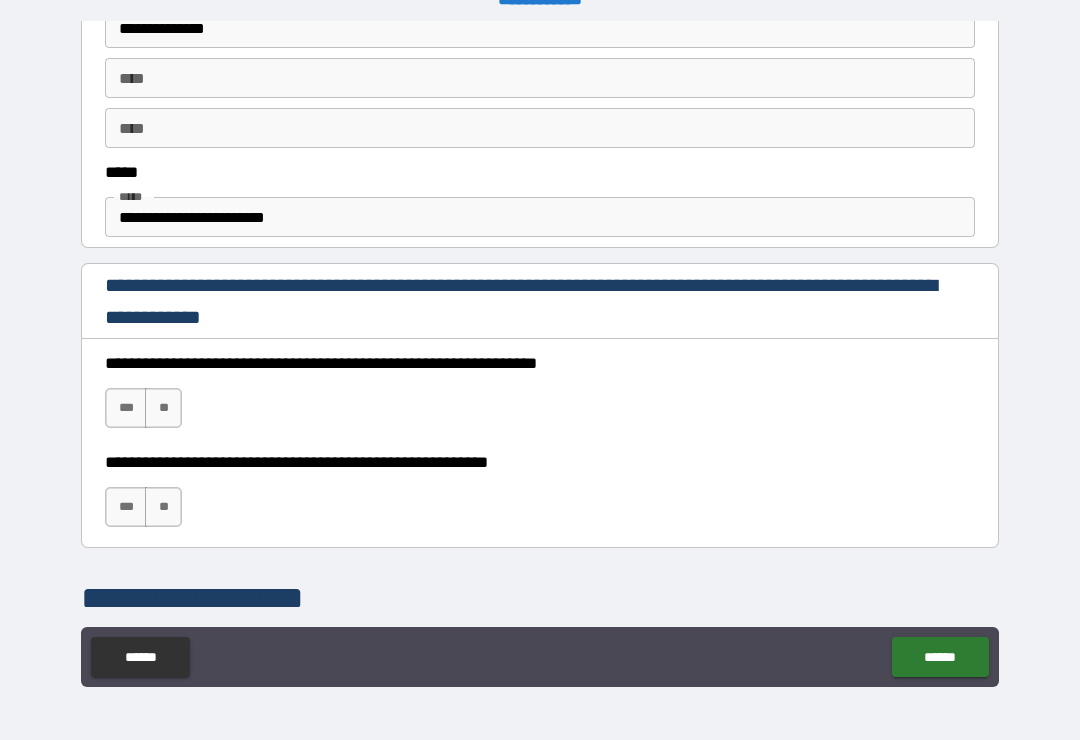 scroll, scrollTop: 1086, scrollLeft: 0, axis: vertical 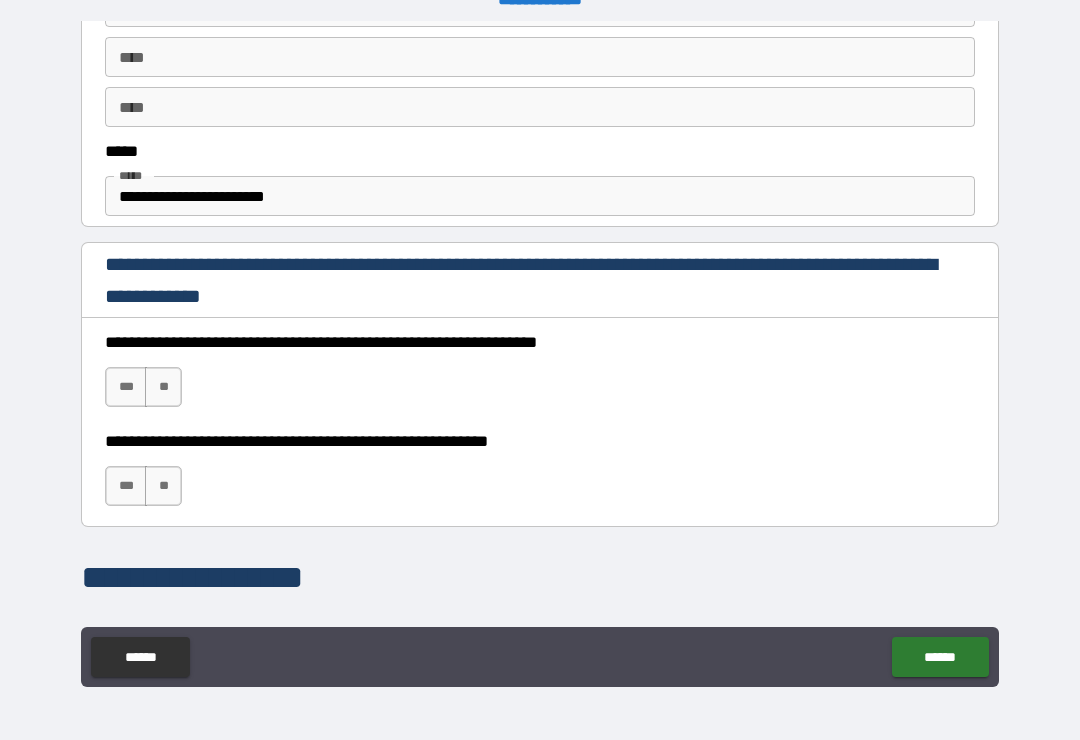 click on "***" at bounding box center [126, 387] 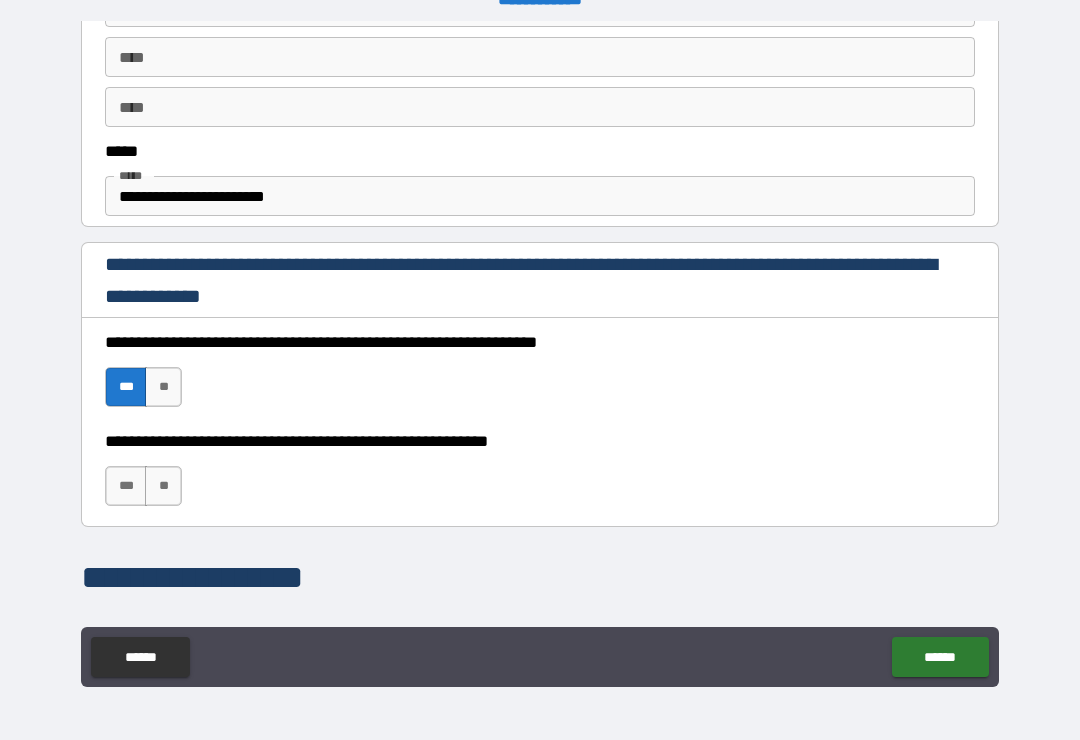 click on "**********" at bounding box center [540, 372] 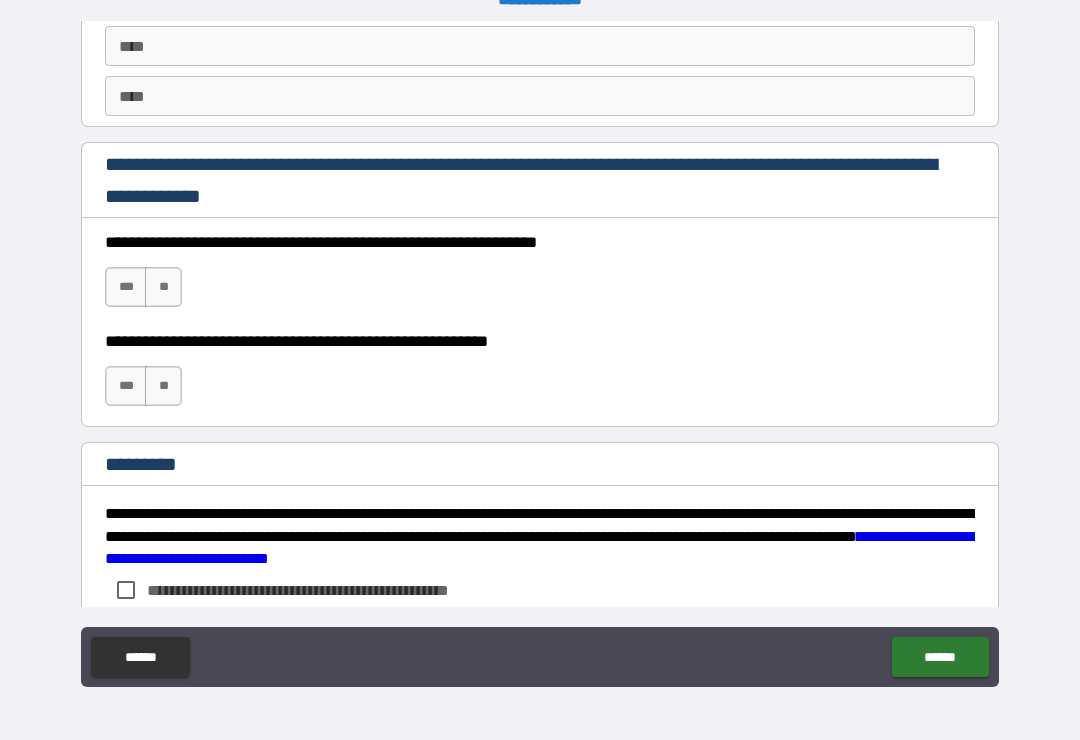 scroll, scrollTop: 2834, scrollLeft: 0, axis: vertical 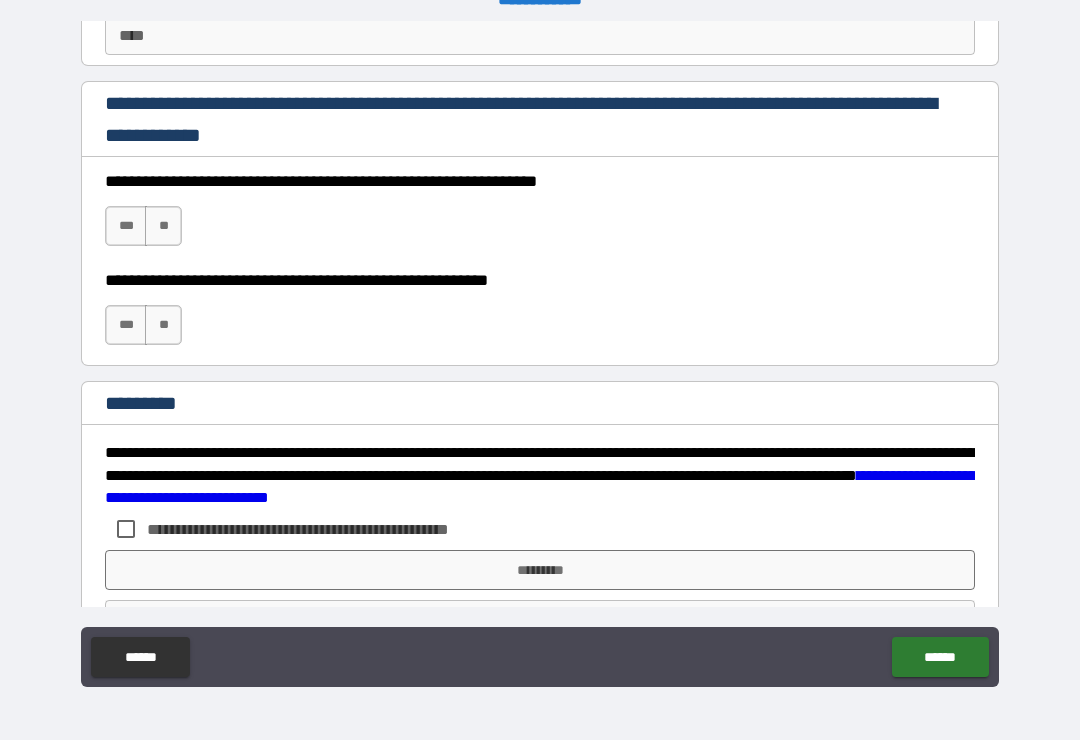click on "***" at bounding box center (126, 226) 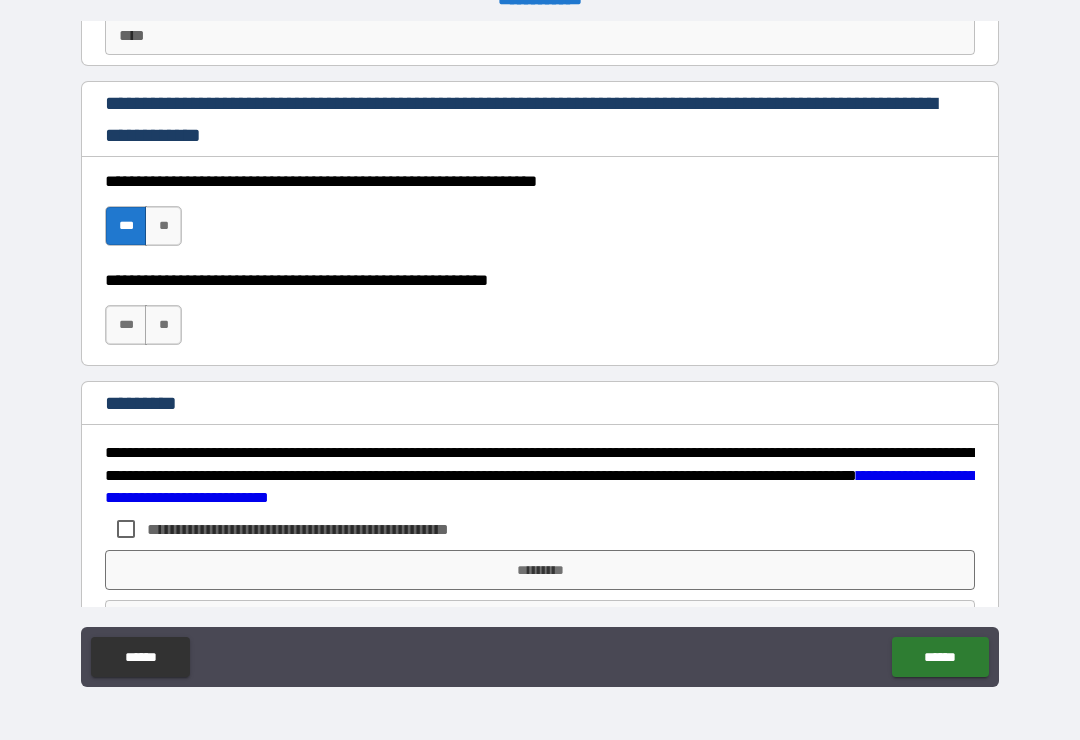 click on "***" at bounding box center [126, 325] 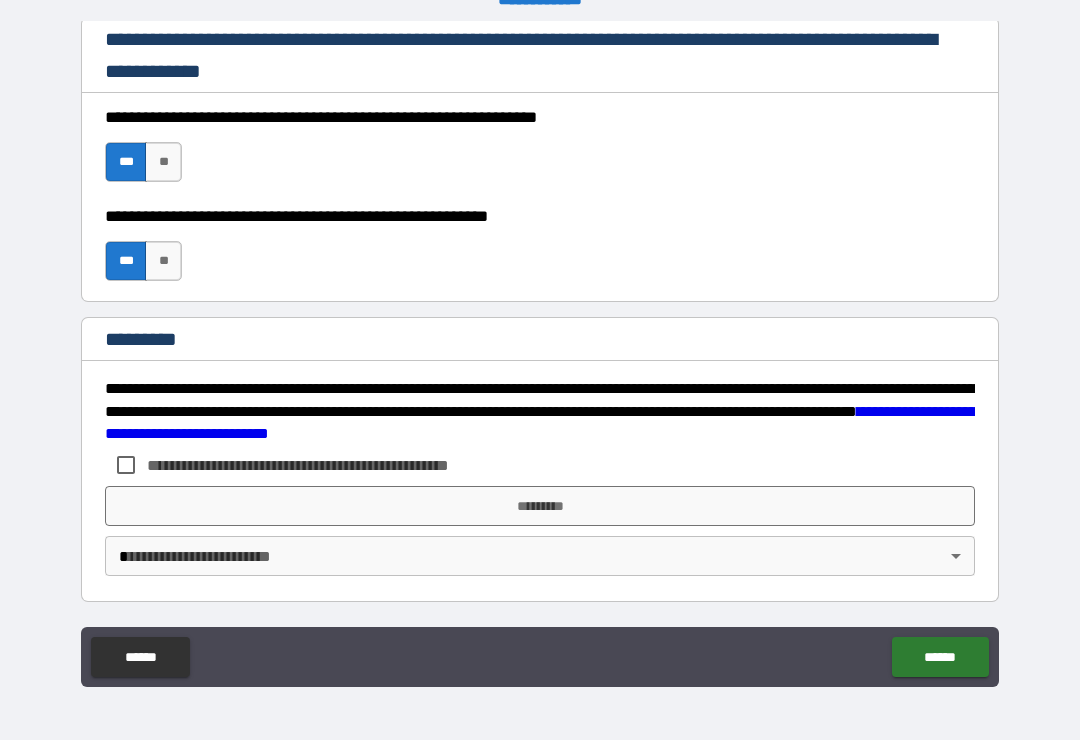 scroll, scrollTop: 2898, scrollLeft: 0, axis: vertical 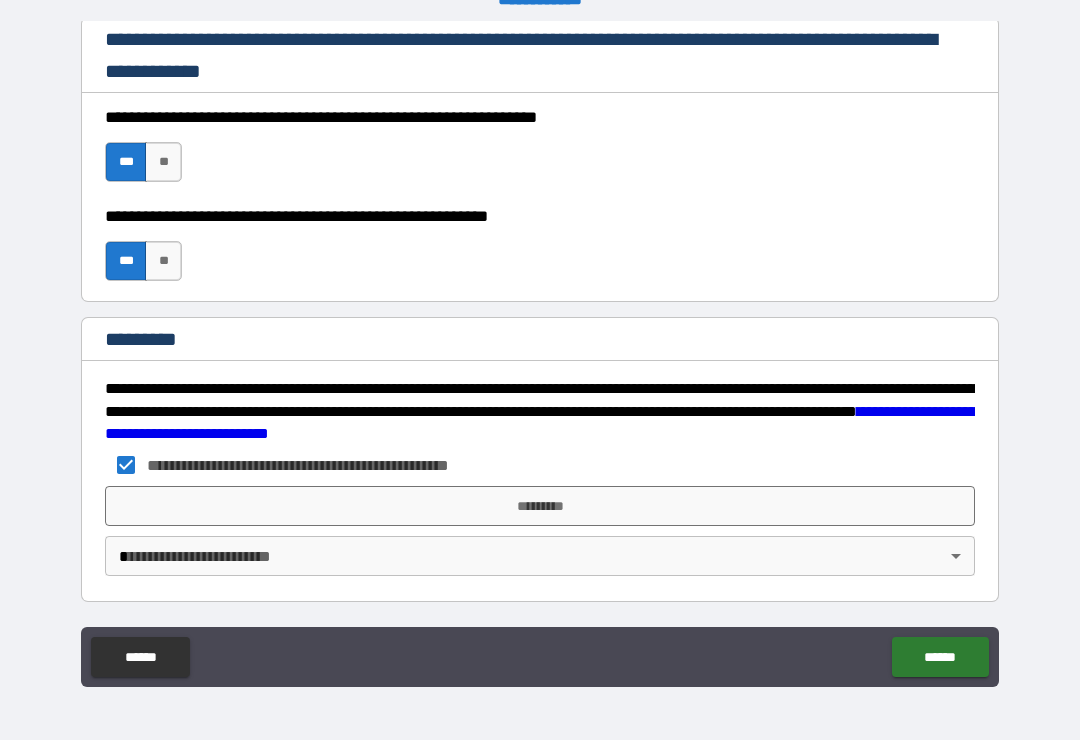 click on "*********" at bounding box center [540, 506] 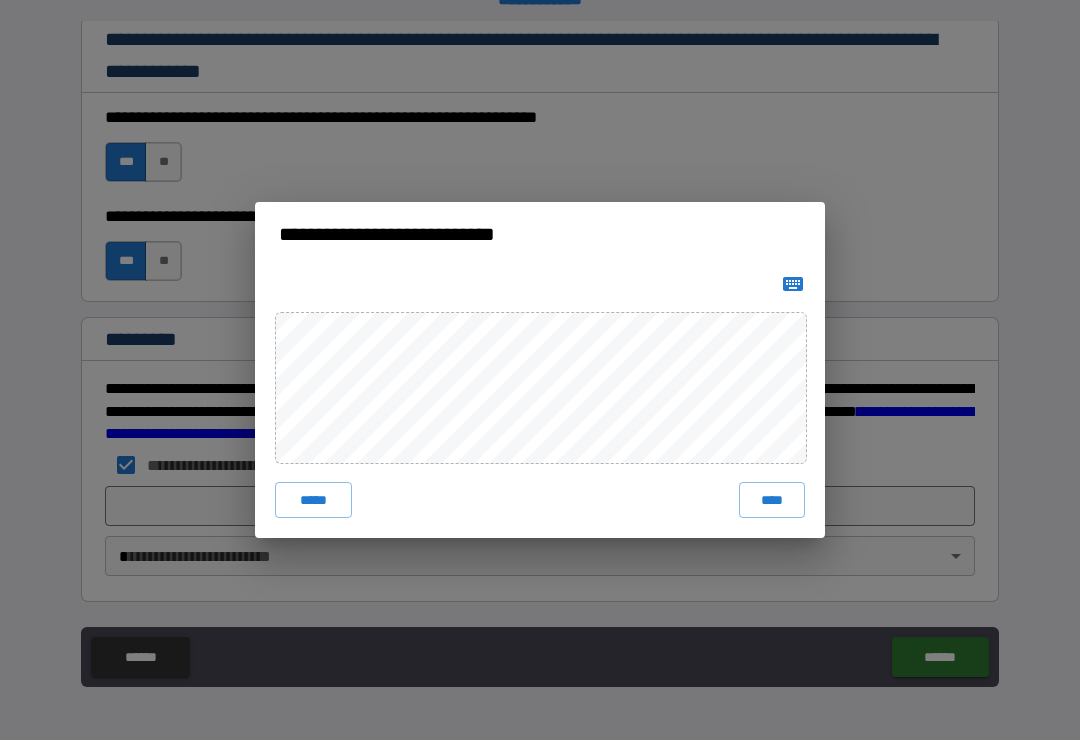 click on "****" at bounding box center (772, 500) 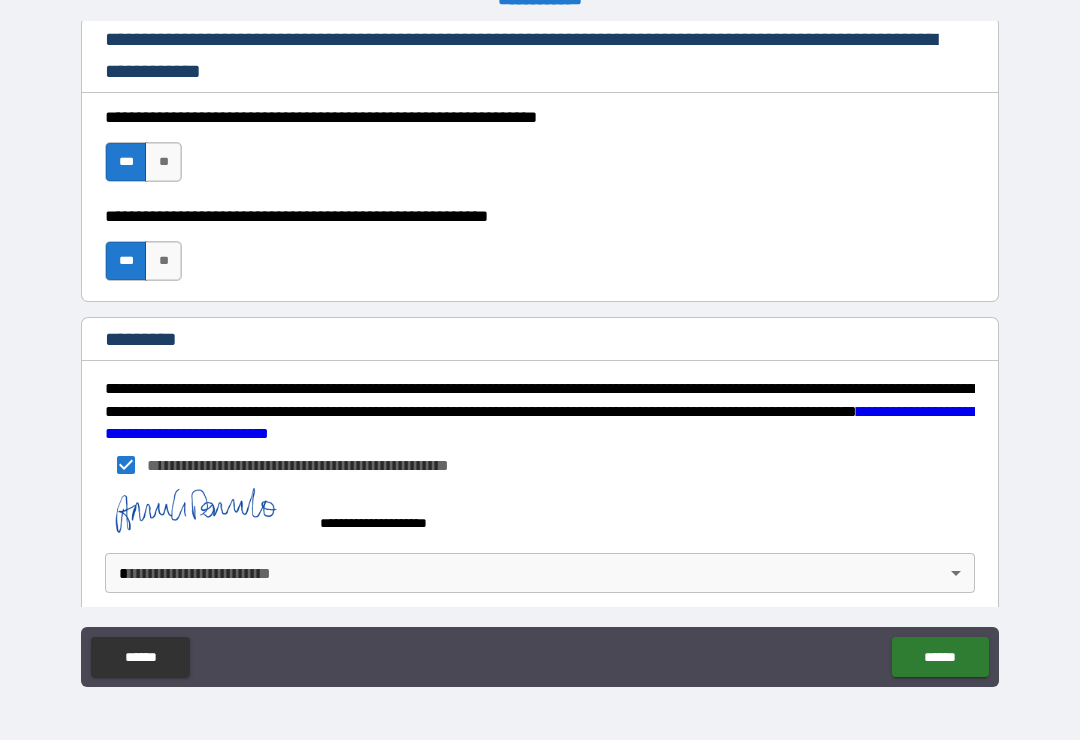 scroll, scrollTop: 2888, scrollLeft: 0, axis: vertical 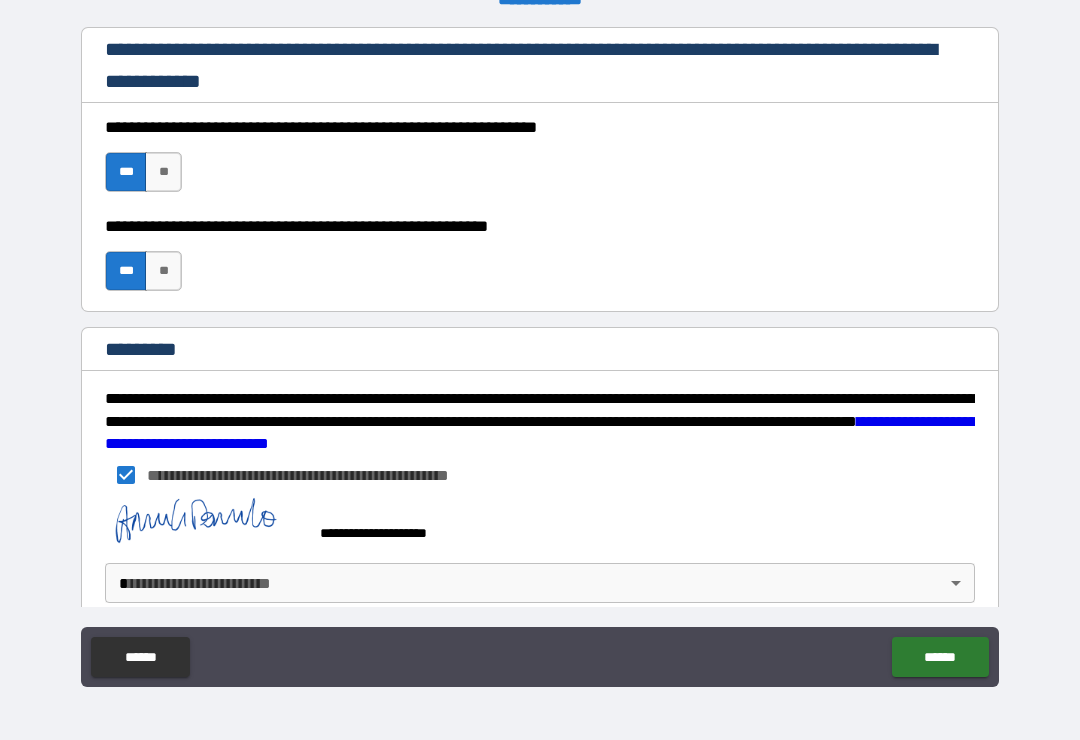 click on "[FIRST] [LAST] [STREET] [CITY], [STATE] [ZIP] [COUNTRY] [PHONE] [EMAIL] [DOB] [SSN] [LICENSE] [CARD] [ADDRESS] [COORDINATES] [POSTAL] [BIRTHDATE] [AGE] [TIME]" at bounding box center [540, 354] 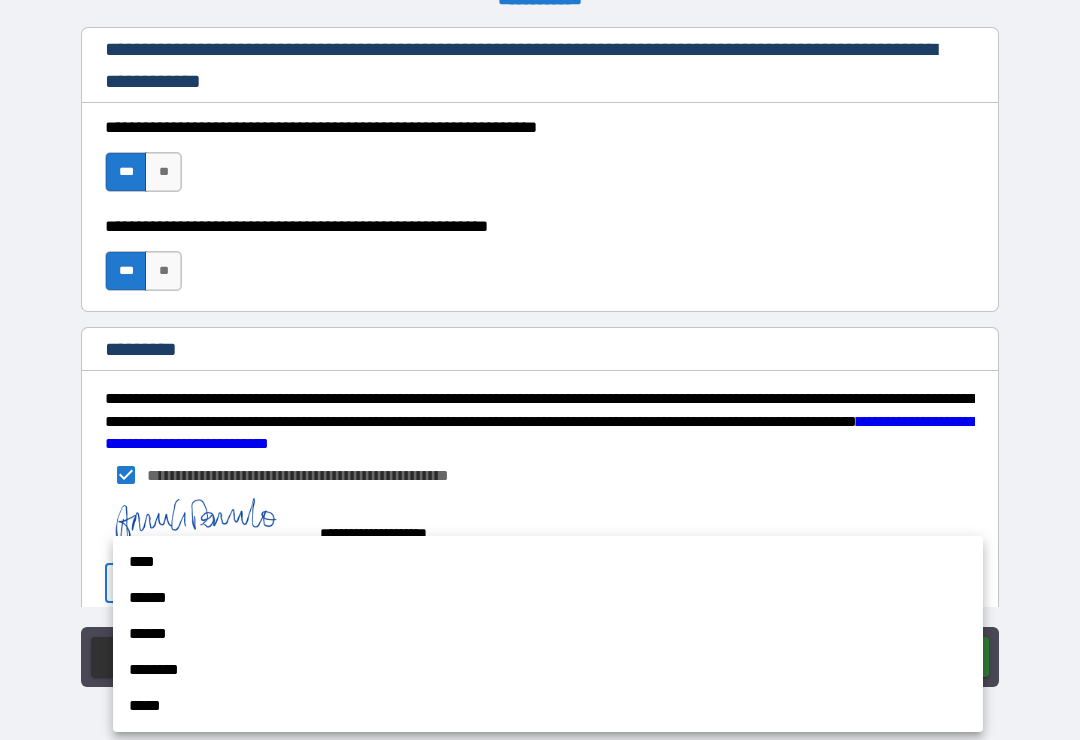 click on "****" at bounding box center (548, 562) 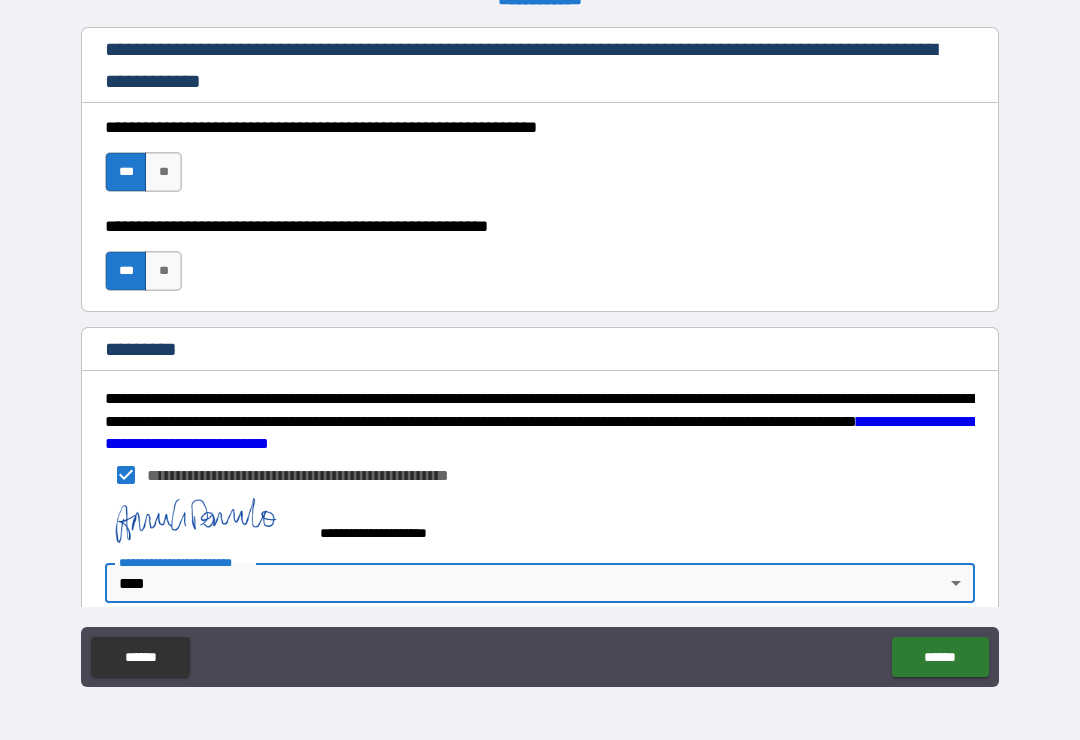 click on "******" at bounding box center [940, 657] 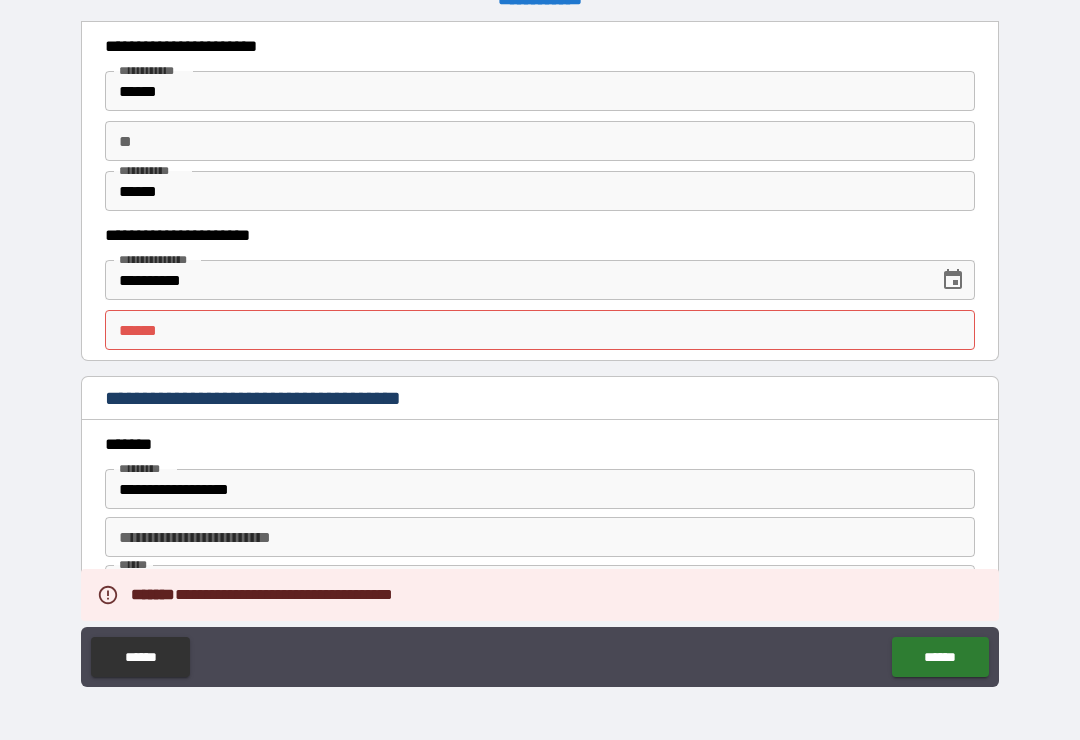 scroll, scrollTop: 1875, scrollLeft: 0, axis: vertical 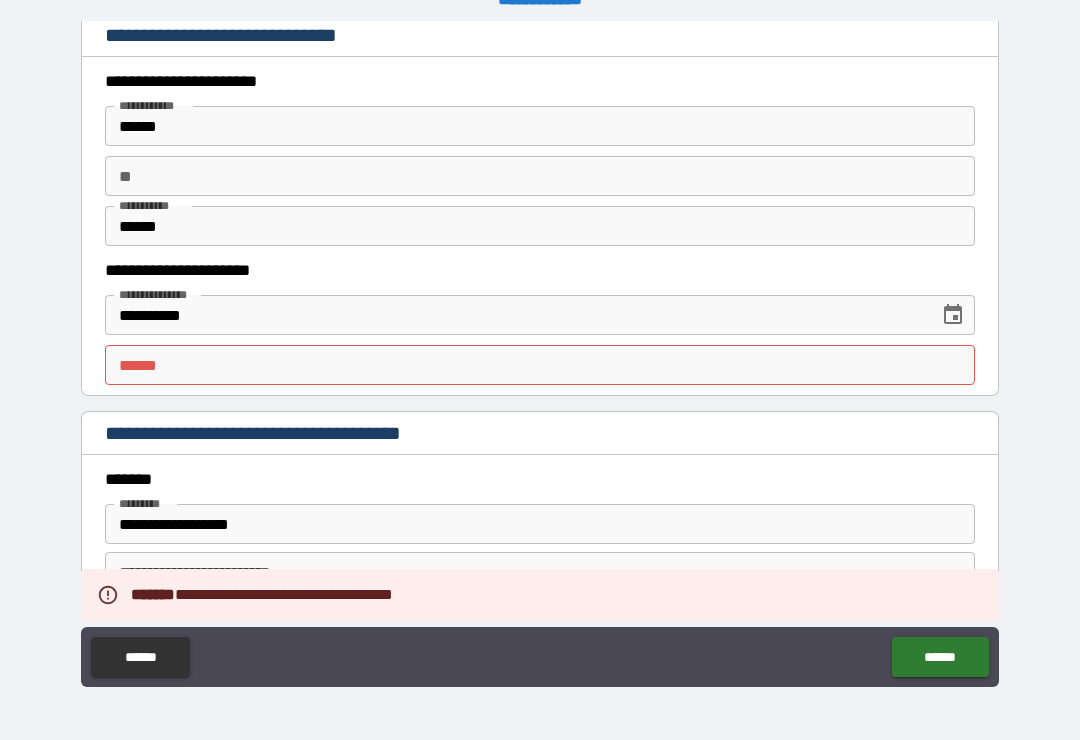 click on "****   * ****   *" at bounding box center [540, 365] 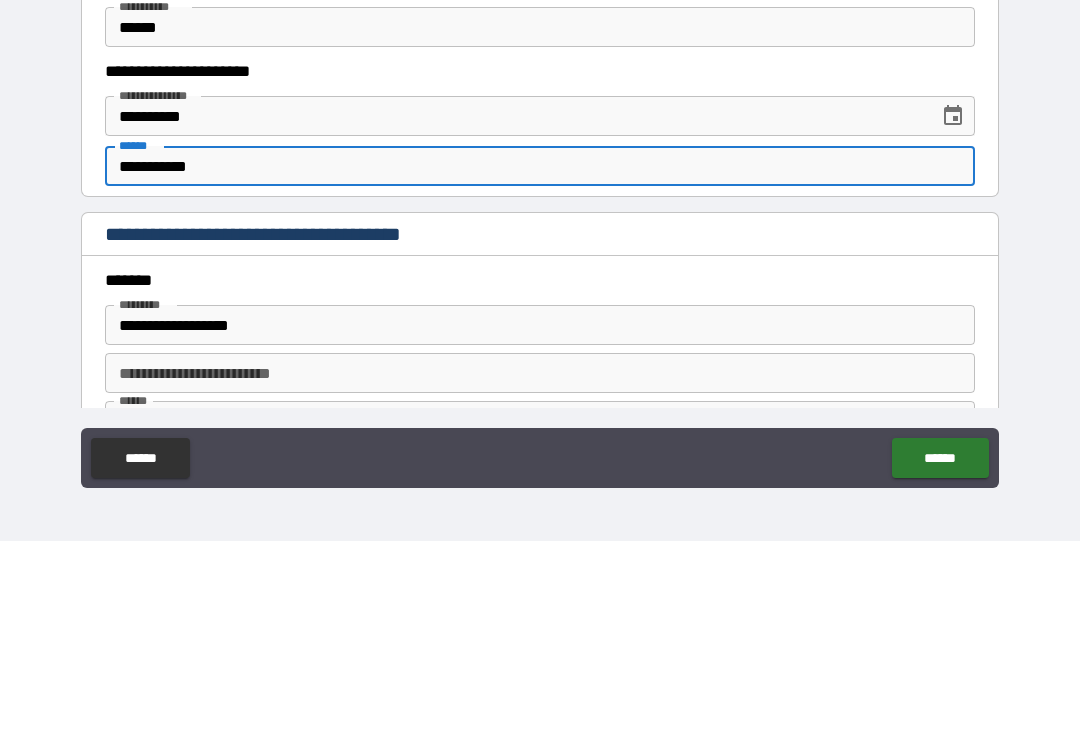 type on "**********" 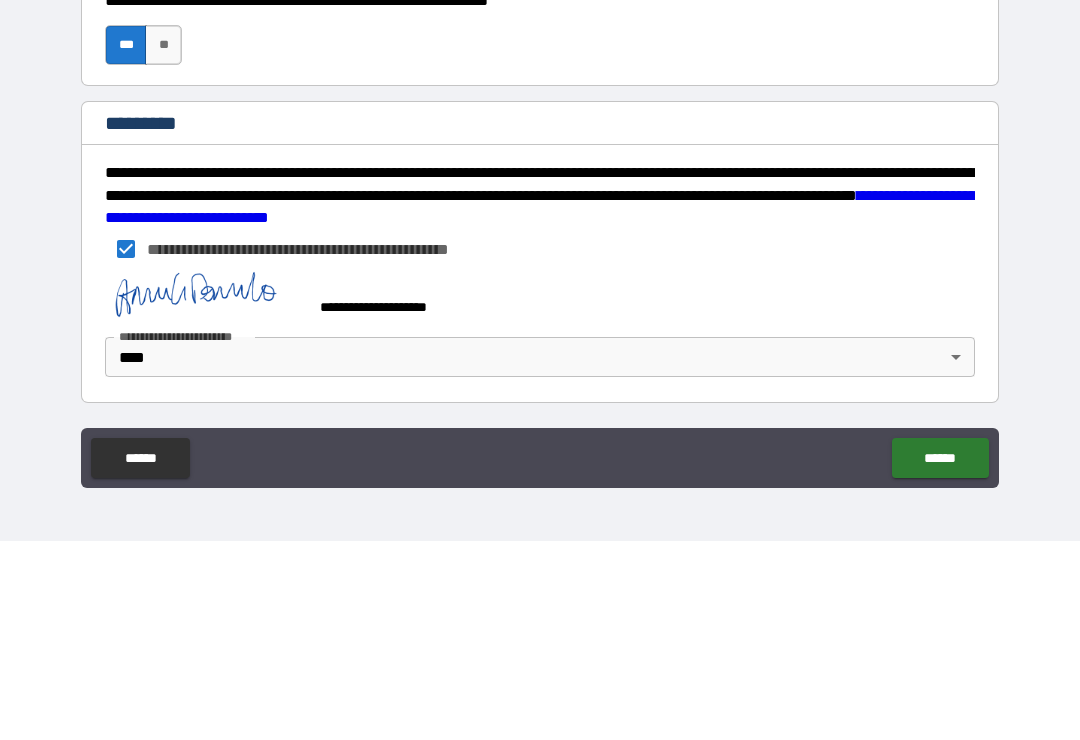 scroll, scrollTop: 2915, scrollLeft: 0, axis: vertical 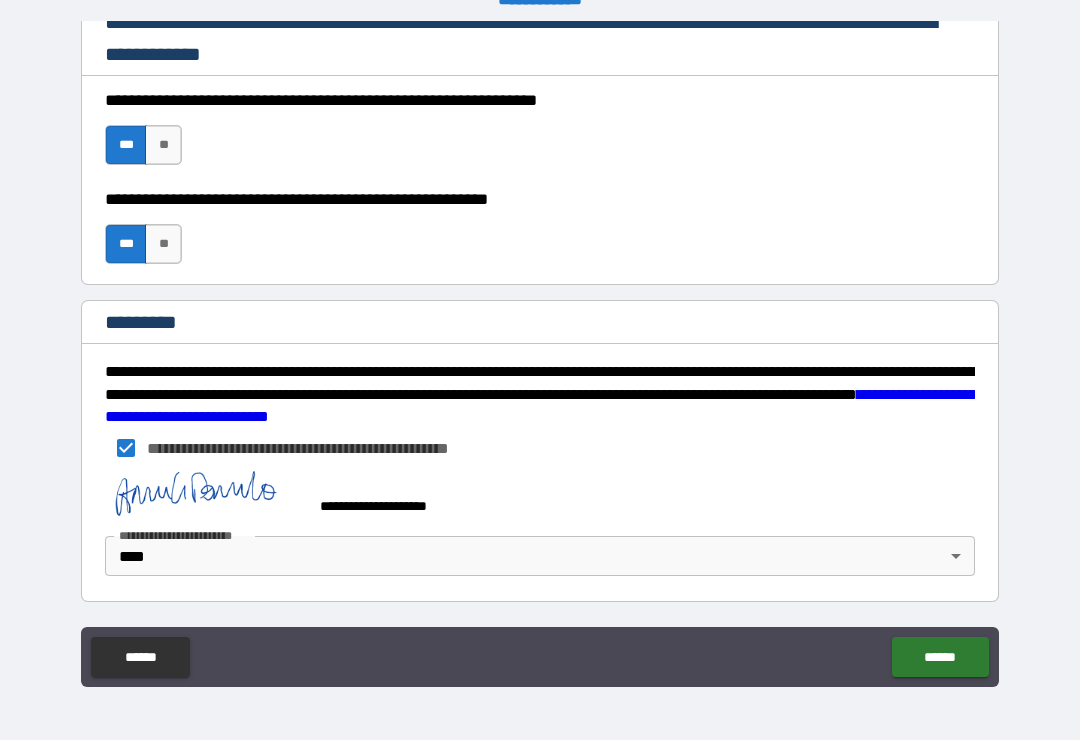 click on "******" at bounding box center [940, 657] 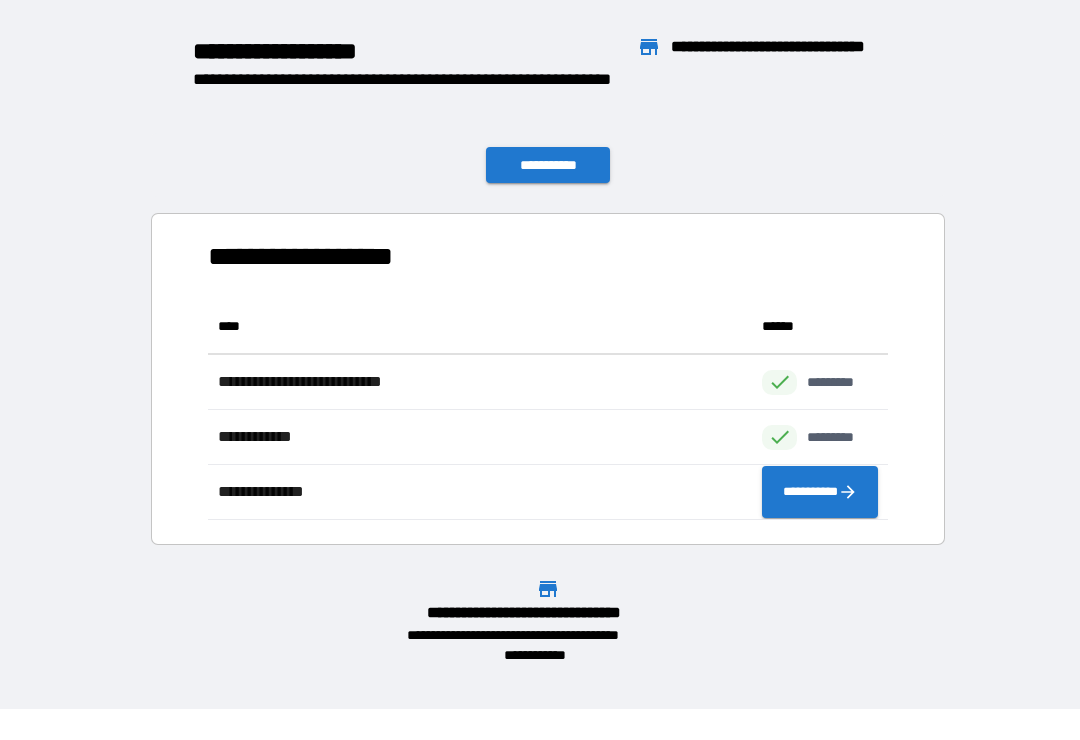 scroll, scrollTop: 221, scrollLeft: 680, axis: both 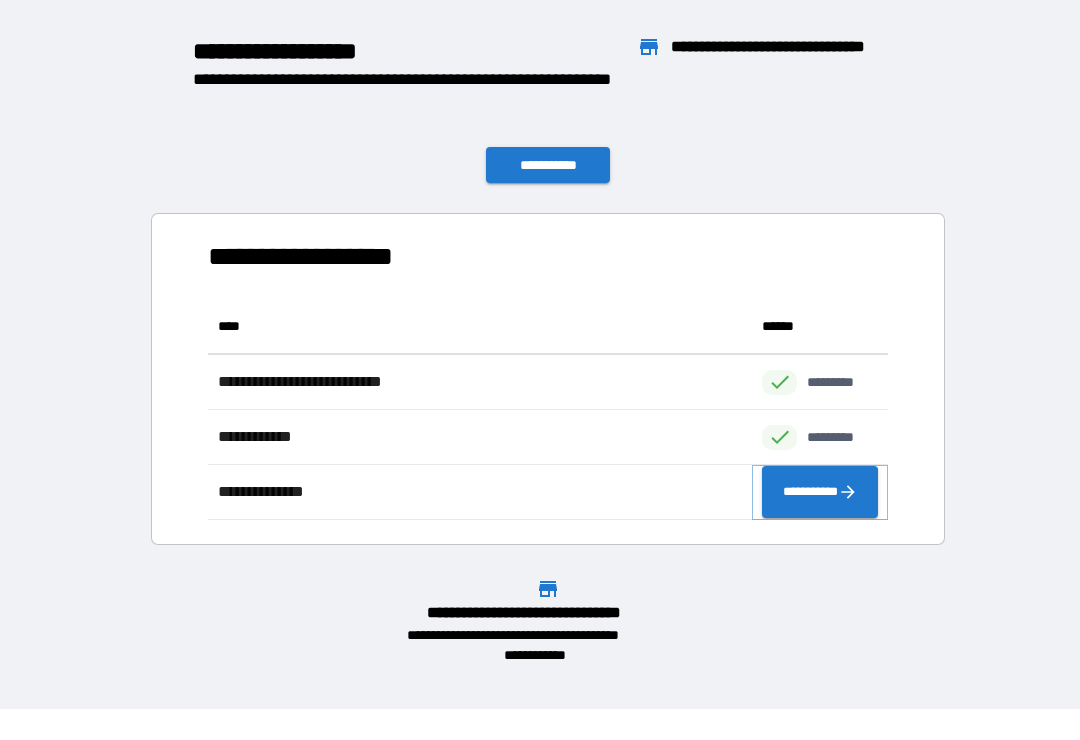 click on "**********" at bounding box center [820, 492] 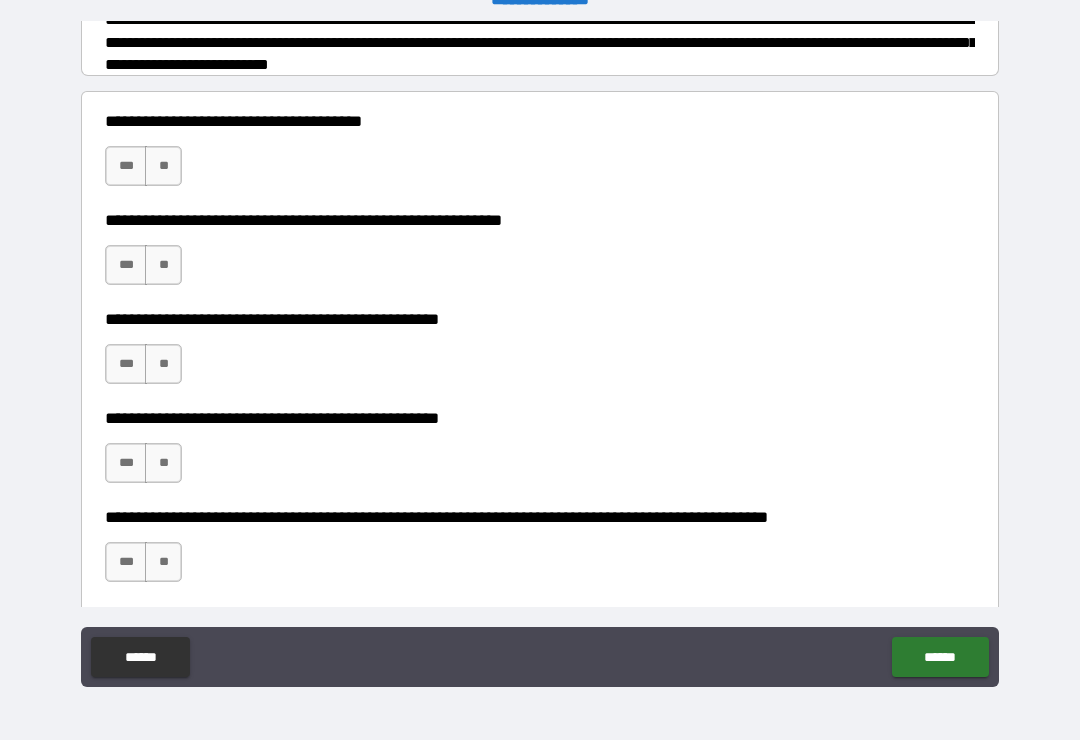 scroll, scrollTop: 201, scrollLeft: 0, axis: vertical 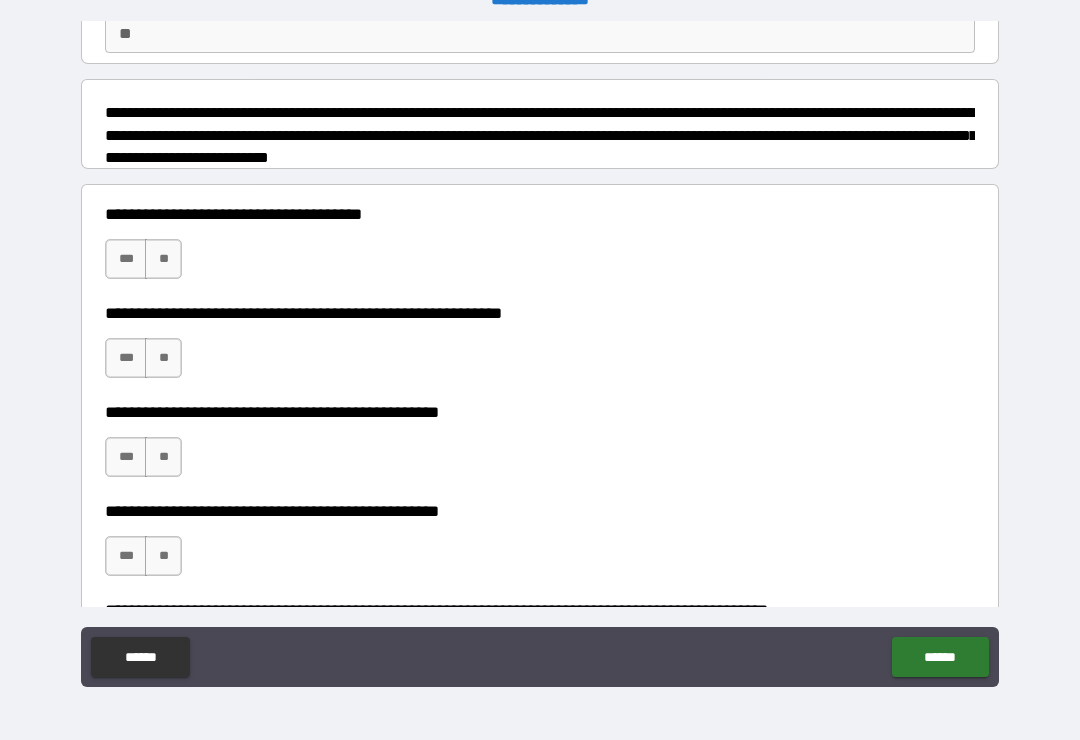 click on "**" at bounding box center (163, 259) 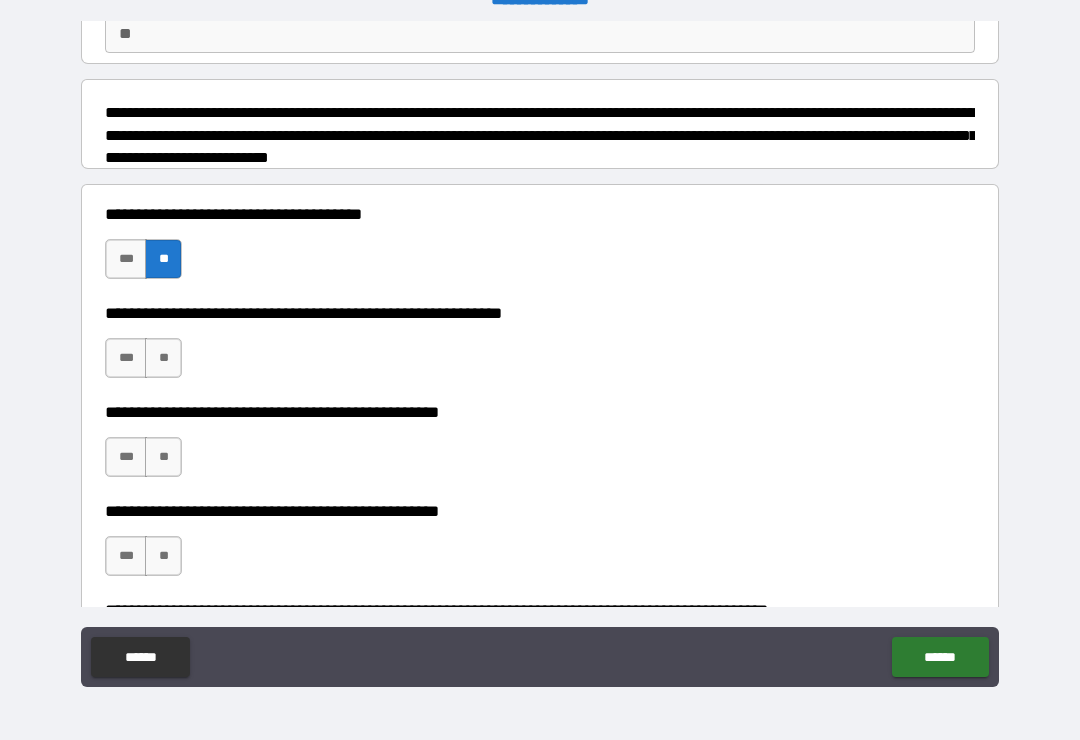 click on "**" at bounding box center (163, 358) 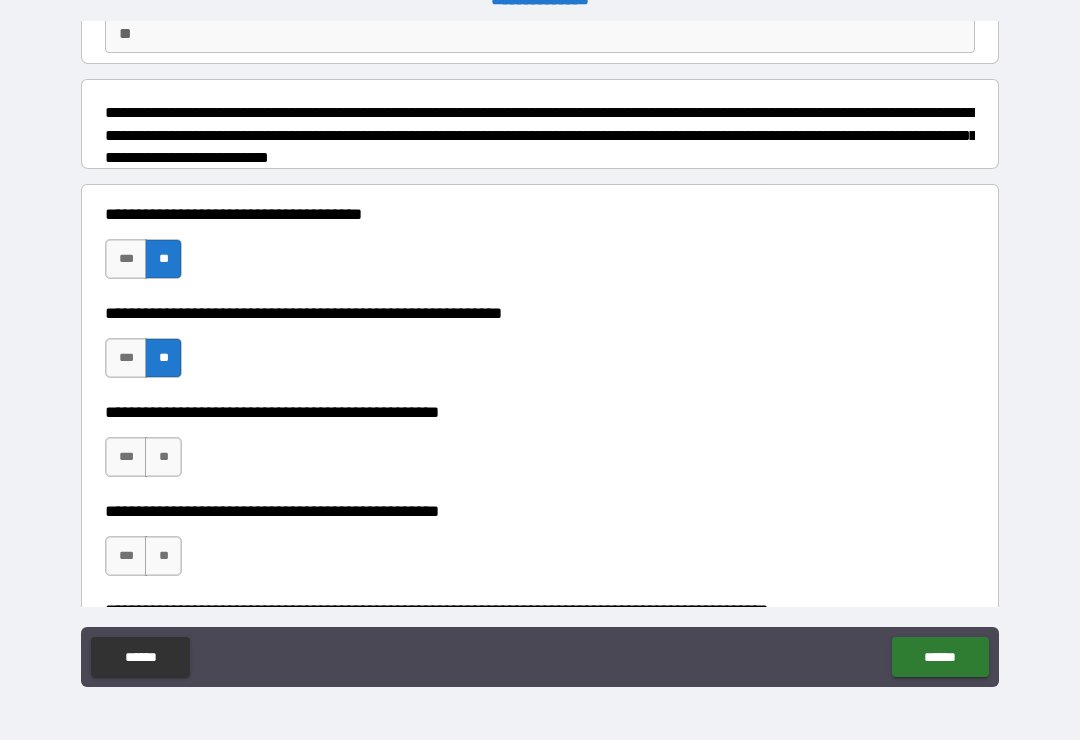 click on "**" at bounding box center [163, 457] 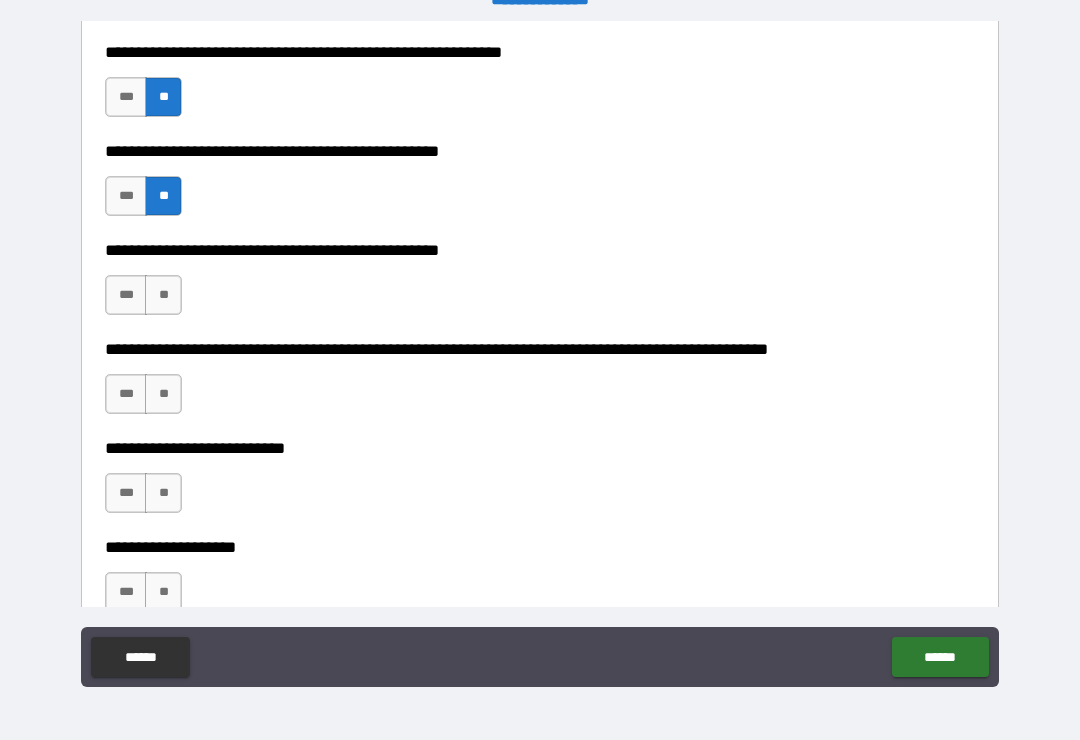 scroll, scrollTop: 472, scrollLeft: 0, axis: vertical 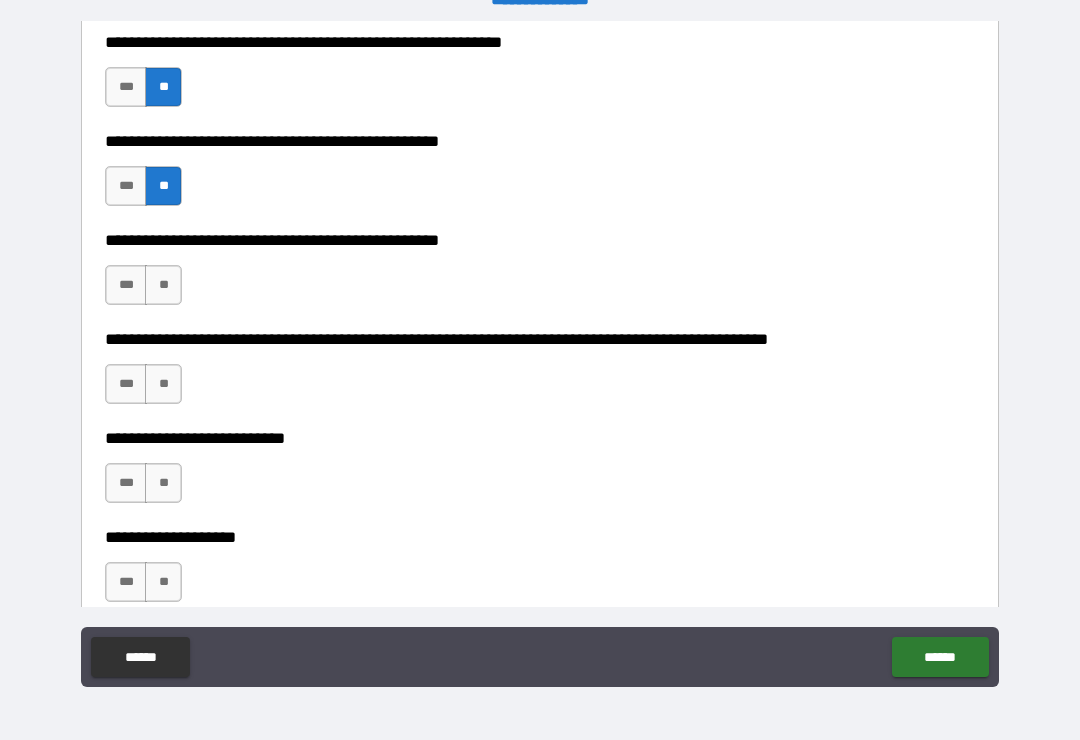 click on "**" at bounding box center (163, 285) 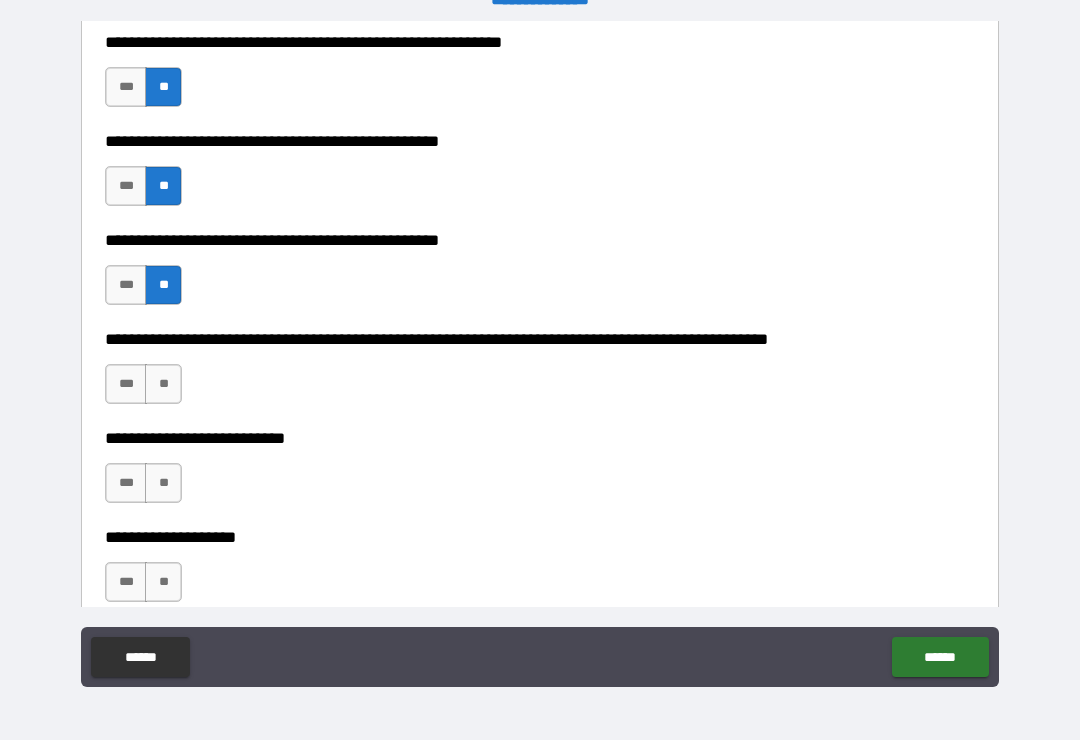 click on "**" at bounding box center [163, 384] 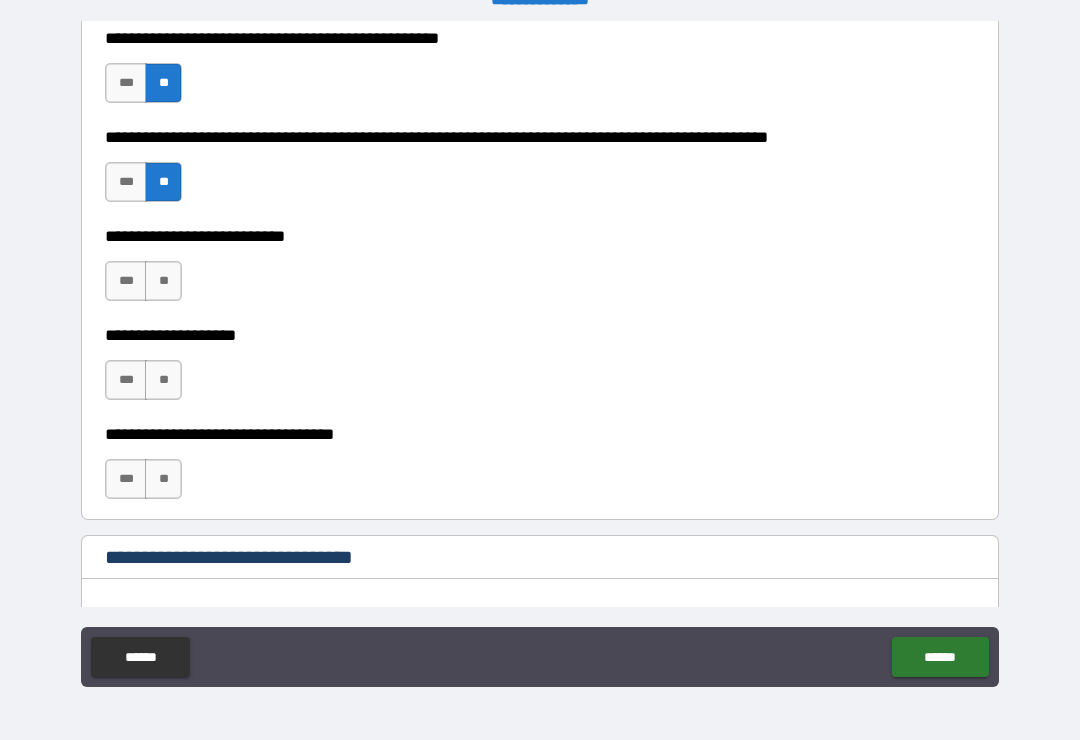 scroll, scrollTop: 676, scrollLeft: 0, axis: vertical 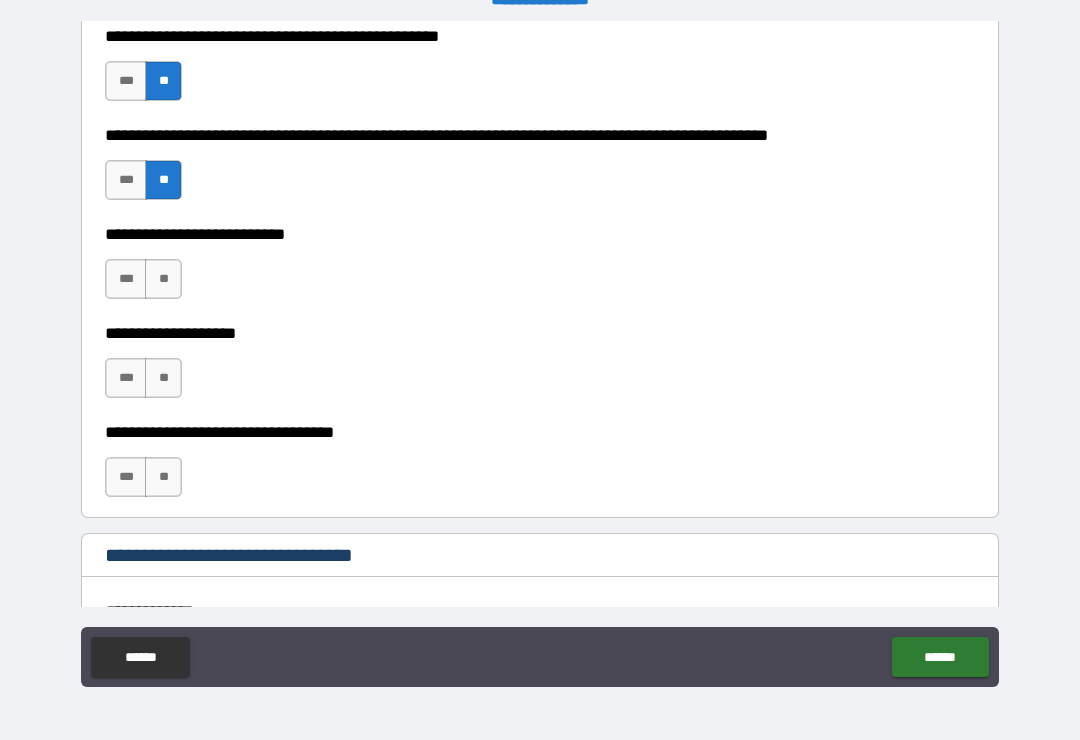 click on "***" at bounding box center (126, 279) 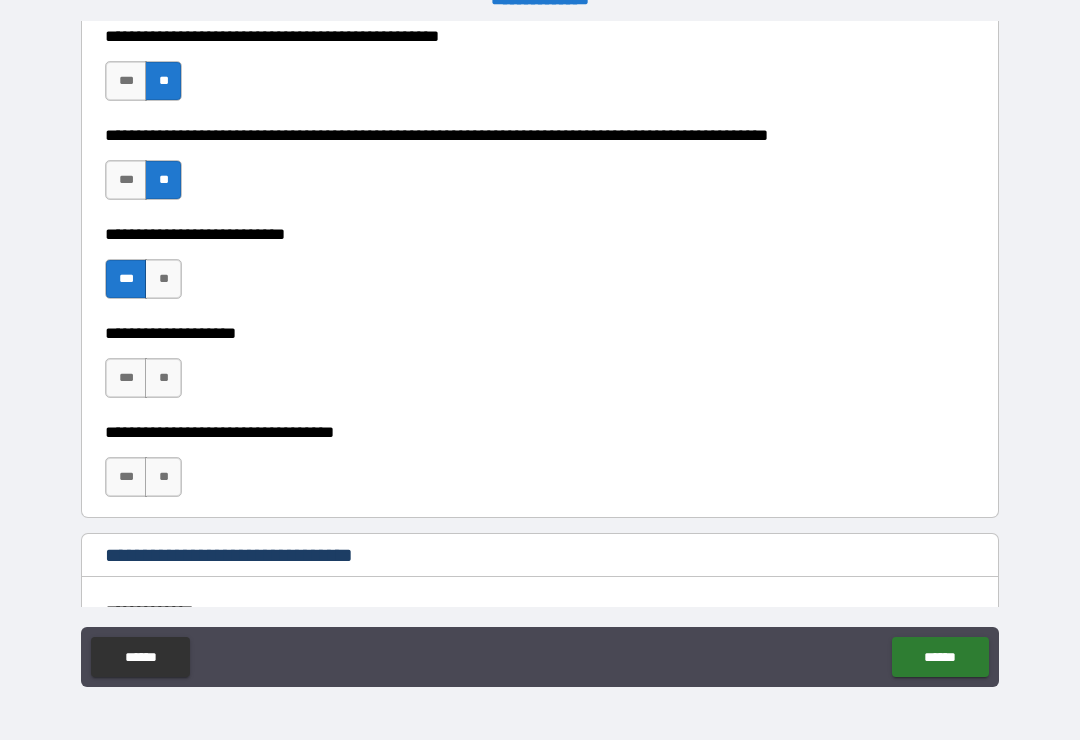 click on "**" at bounding box center (163, 378) 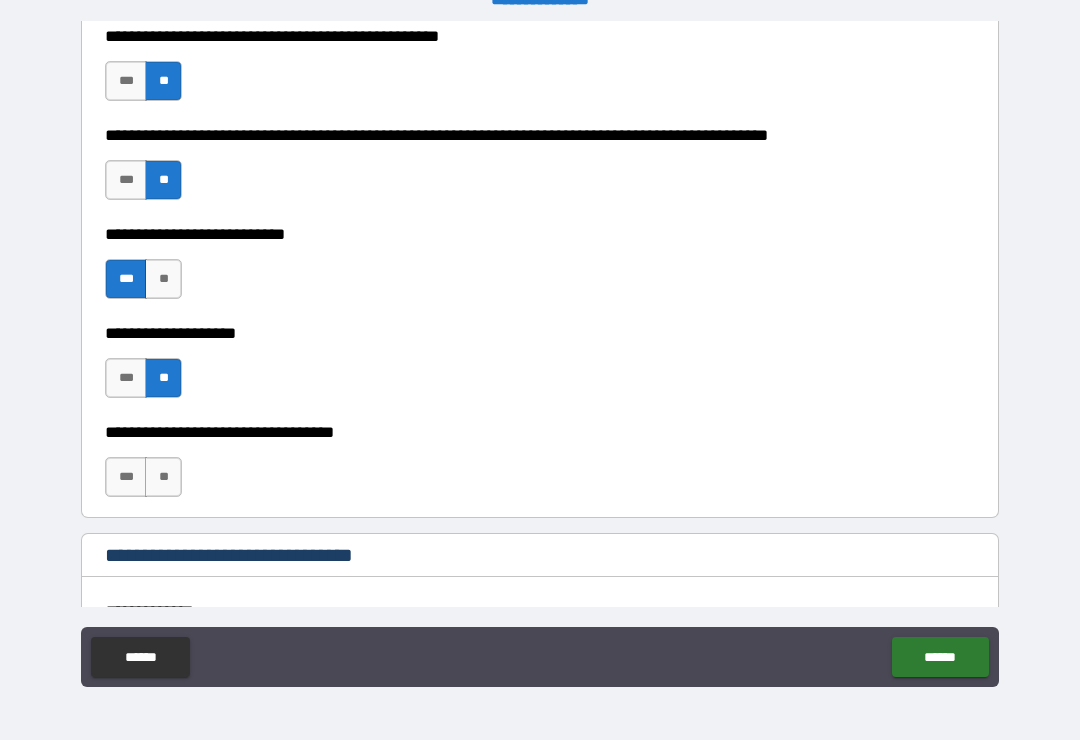 click on "**" at bounding box center [163, 477] 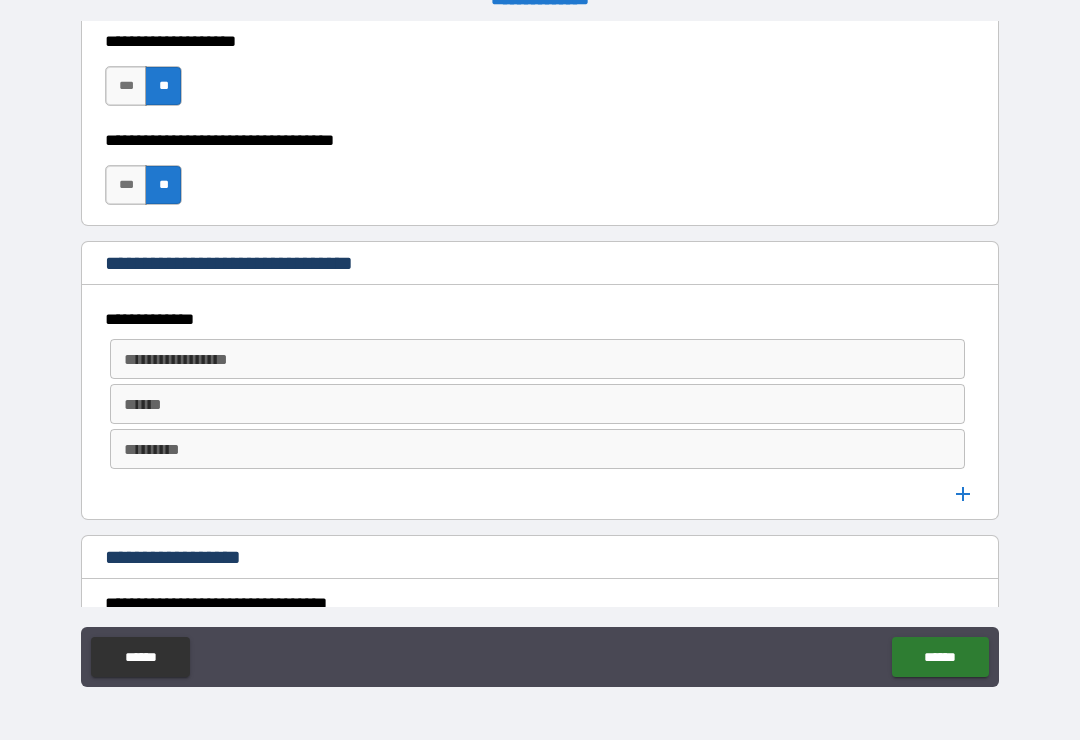 scroll, scrollTop: 992, scrollLeft: 0, axis: vertical 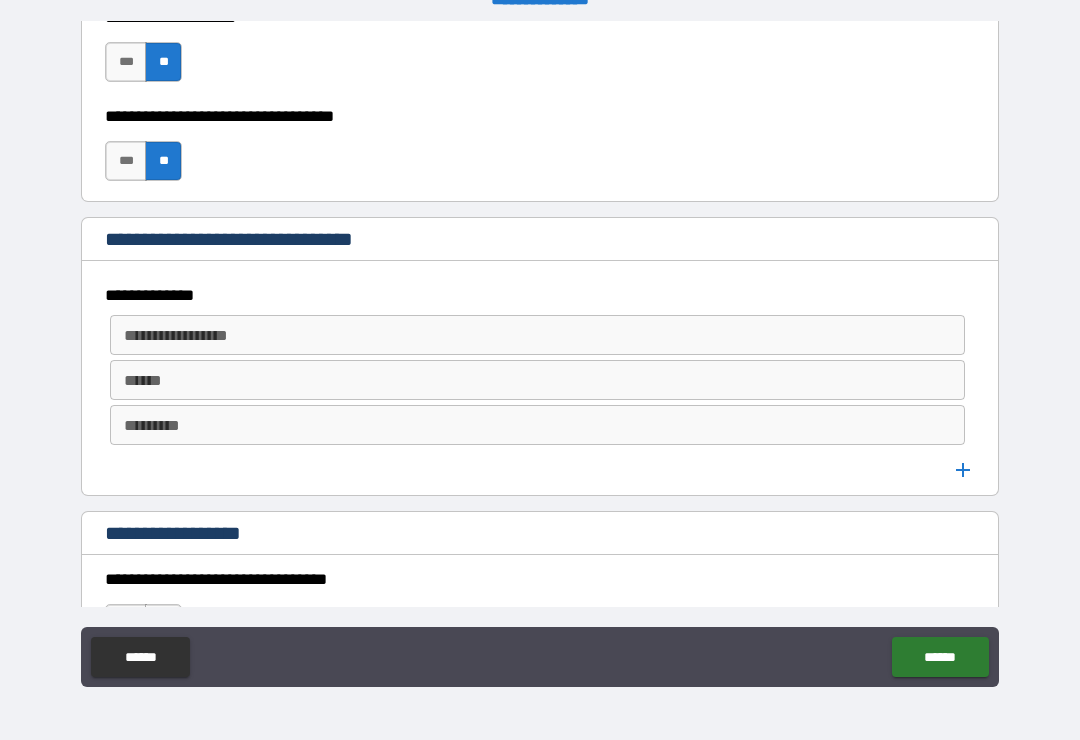 click on "**********" at bounding box center (537, 335) 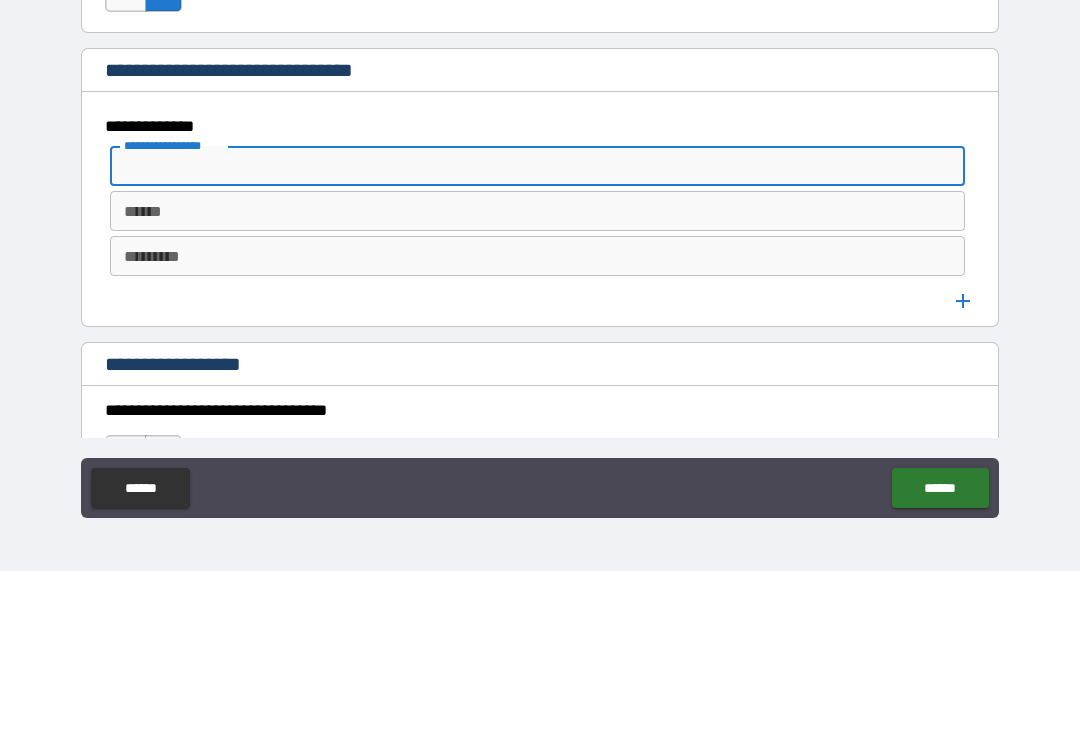 click on "[FIRST] [LAST] [STREET] [CITY], [STATE] [ZIP] [COUNTRY] [PHONE] [EMAIL] [DOB] [SSN] [LICENSE] [CARD] [ADDRESS] [COORDINATES] [POSTAL] [BIRTHDATE] [AGE] [TIME]" at bounding box center [540, 357] 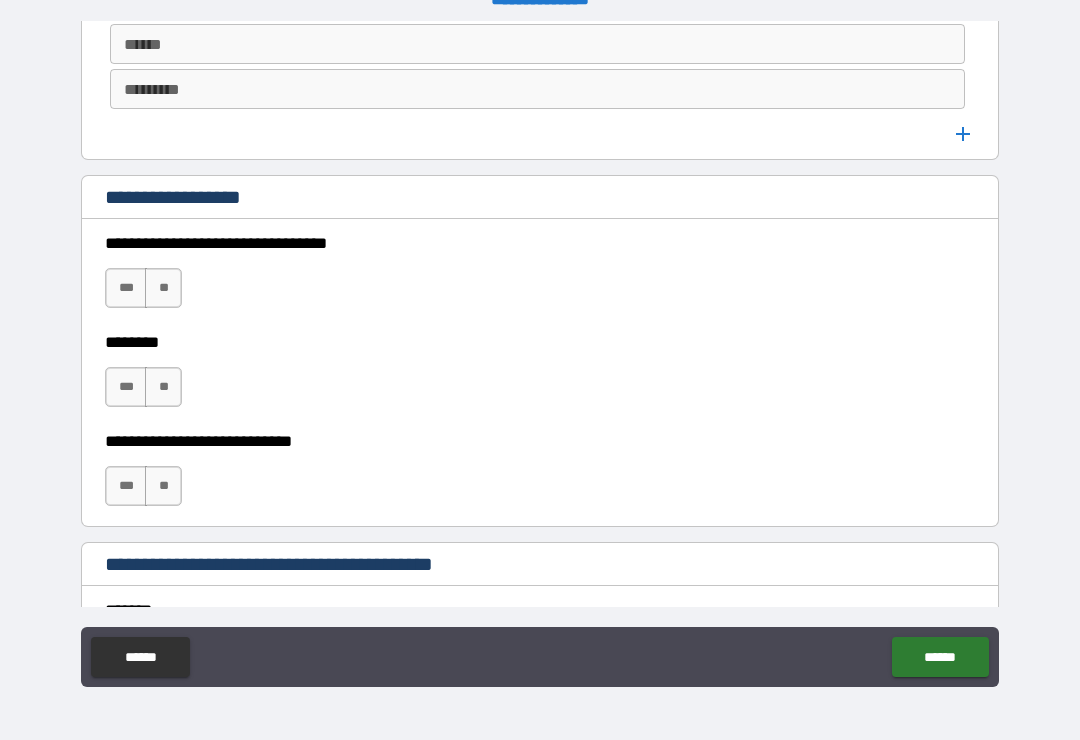 scroll, scrollTop: 1331, scrollLeft: 0, axis: vertical 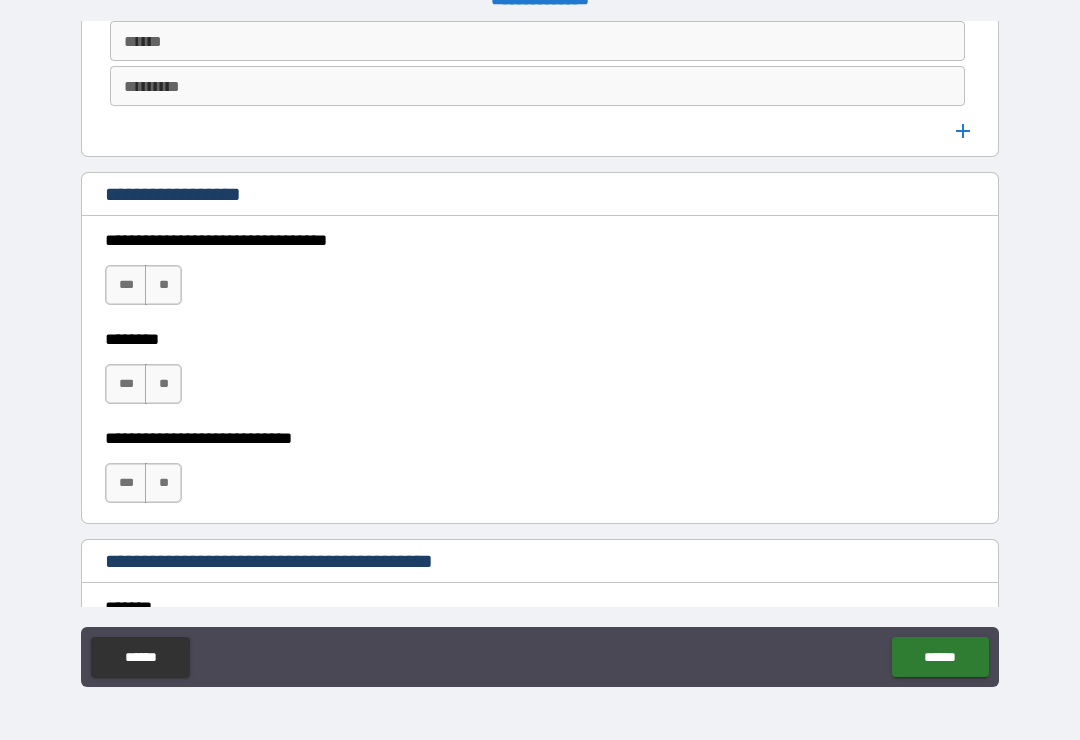 click on "**" at bounding box center (163, 285) 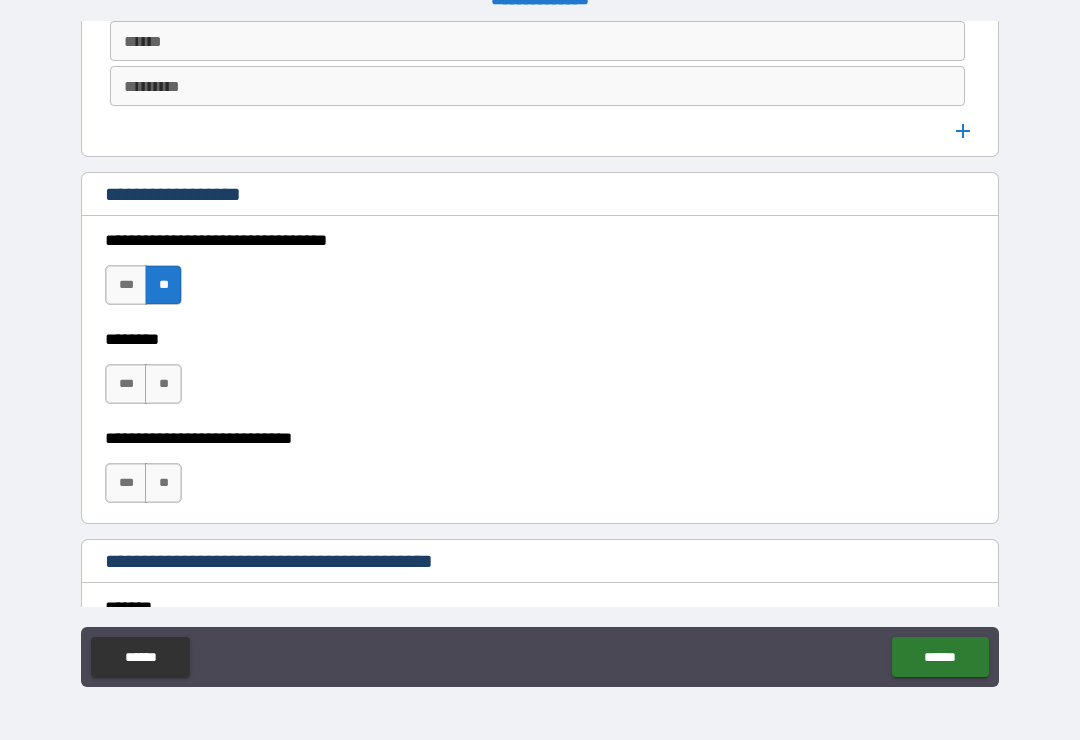 click on "**" at bounding box center (163, 384) 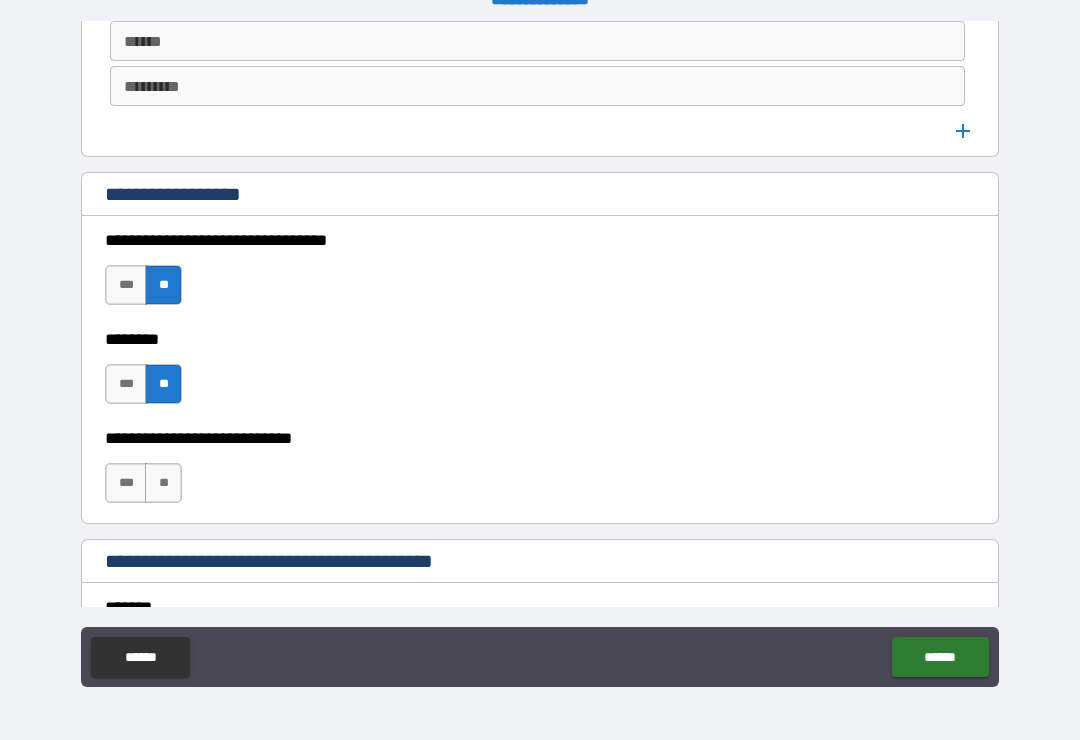 click on "**" at bounding box center (163, 483) 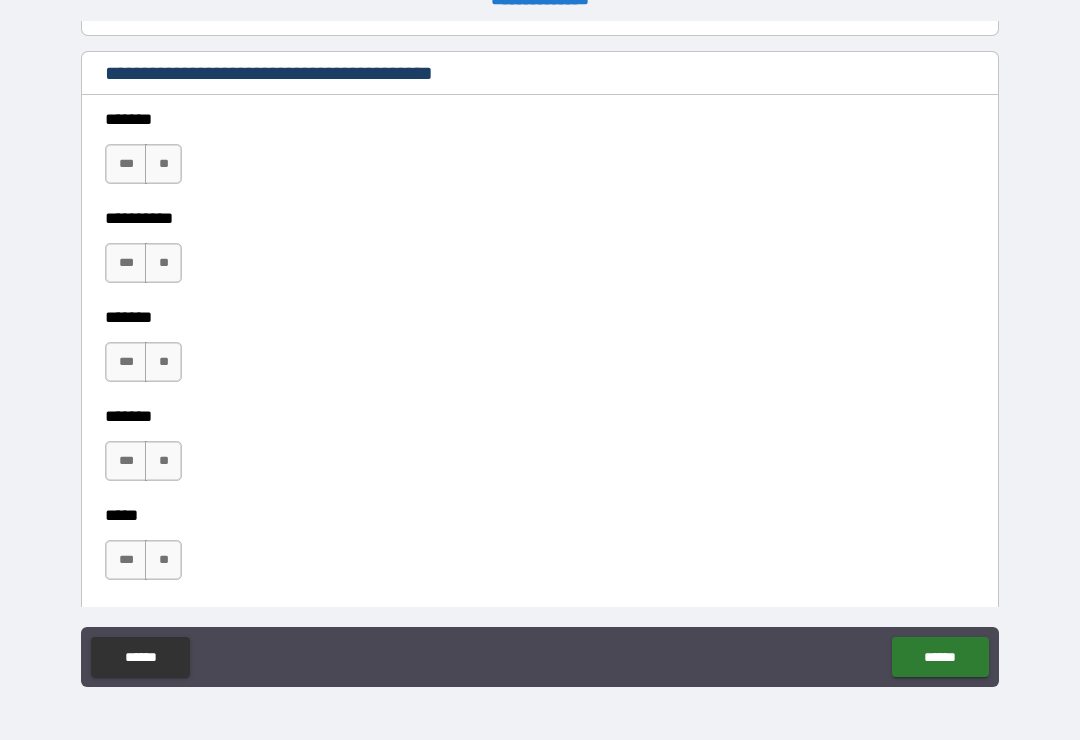 scroll, scrollTop: 1820, scrollLeft: 0, axis: vertical 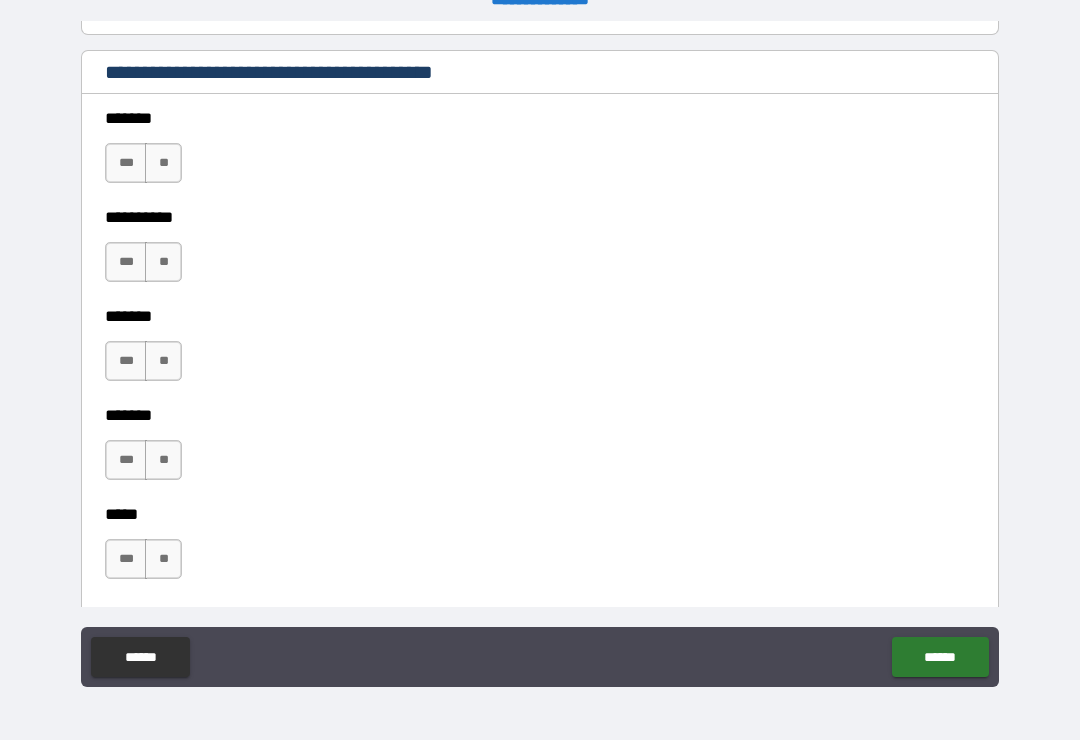 click on "**" at bounding box center [163, 163] 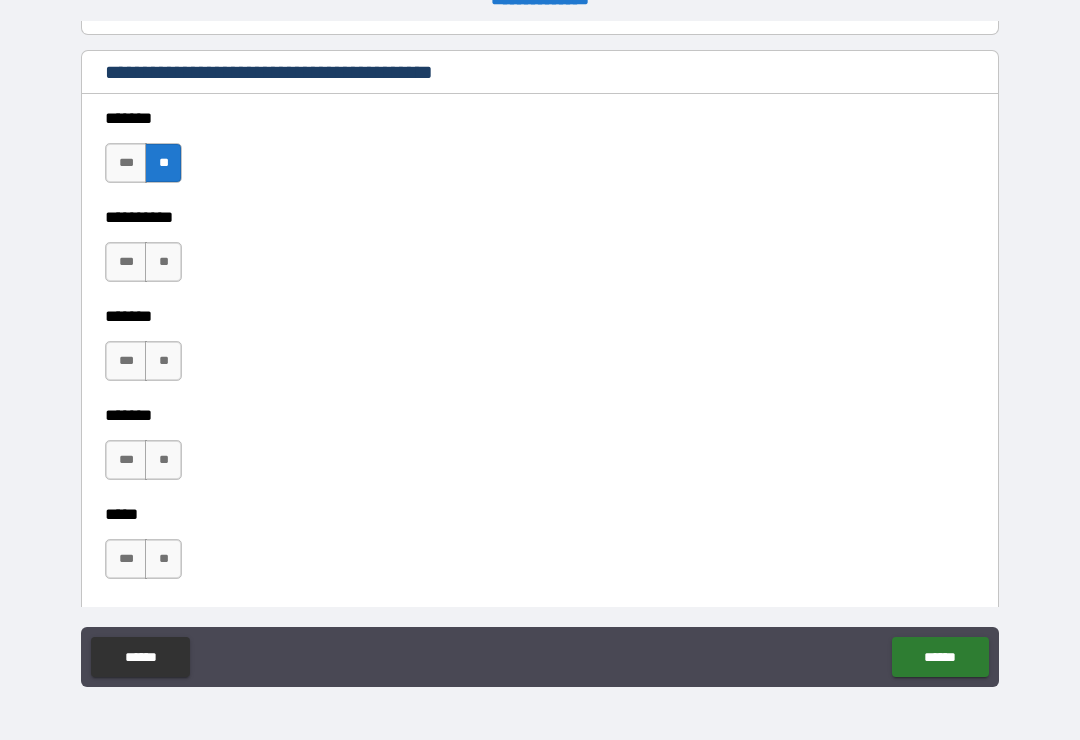 click on "**" at bounding box center [163, 262] 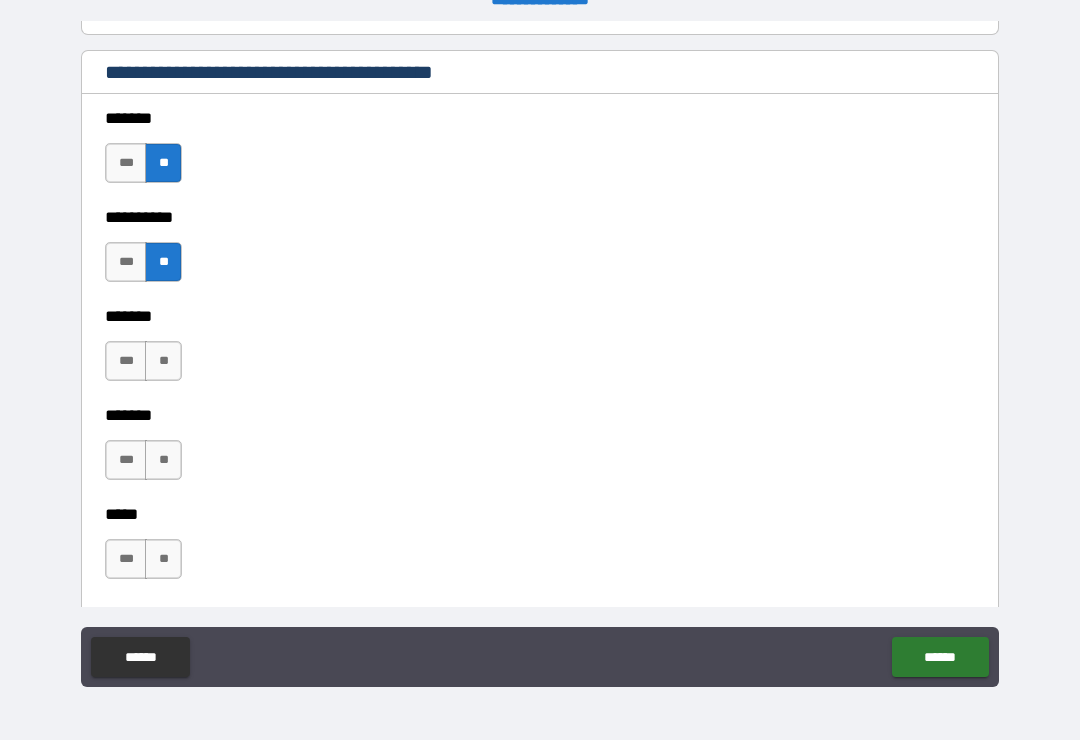 click on "**" at bounding box center (163, 361) 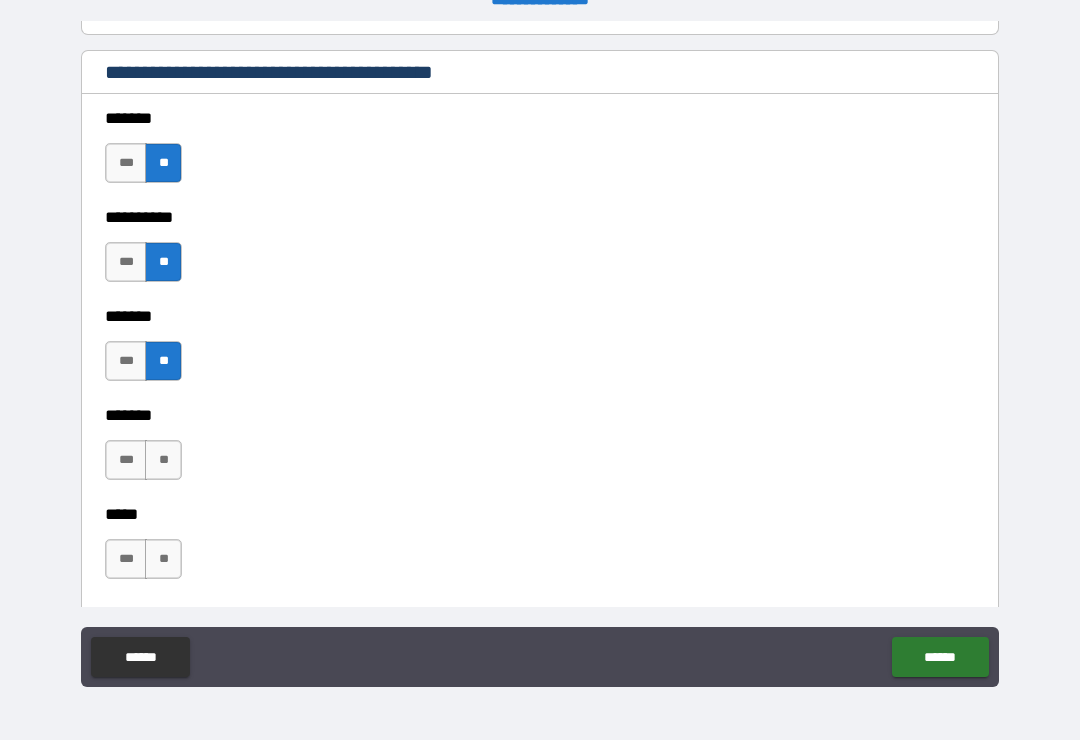 click on "**" at bounding box center (163, 460) 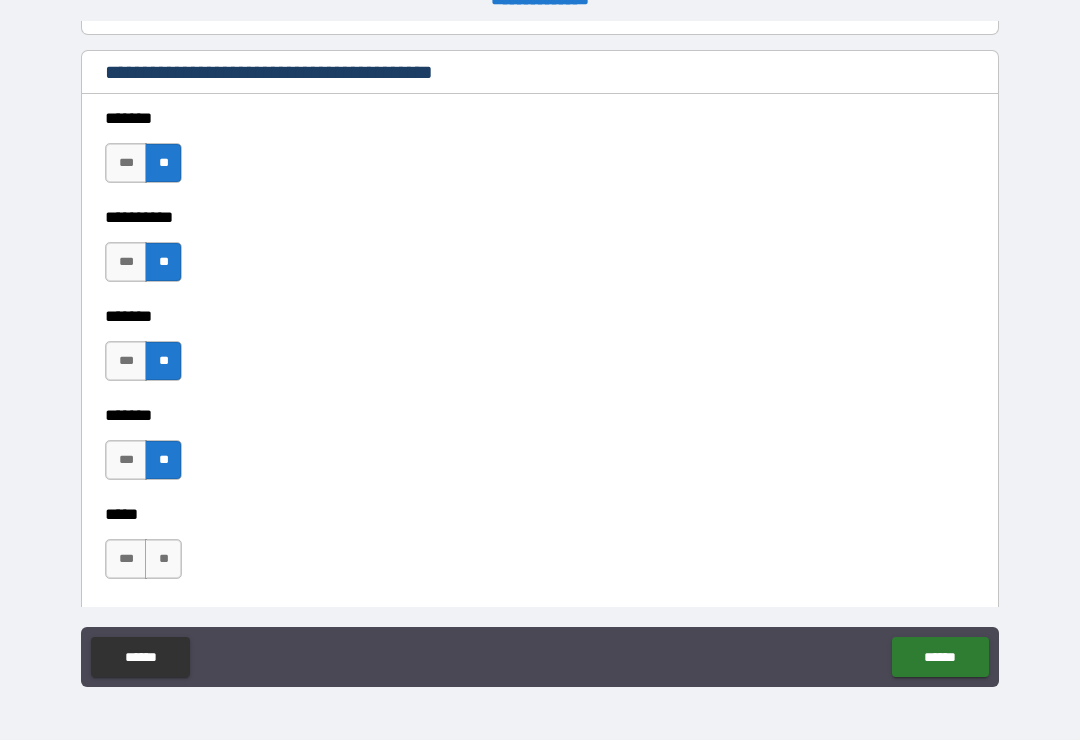 click on "***** *** ** ***** *** **" at bounding box center (540, 599) 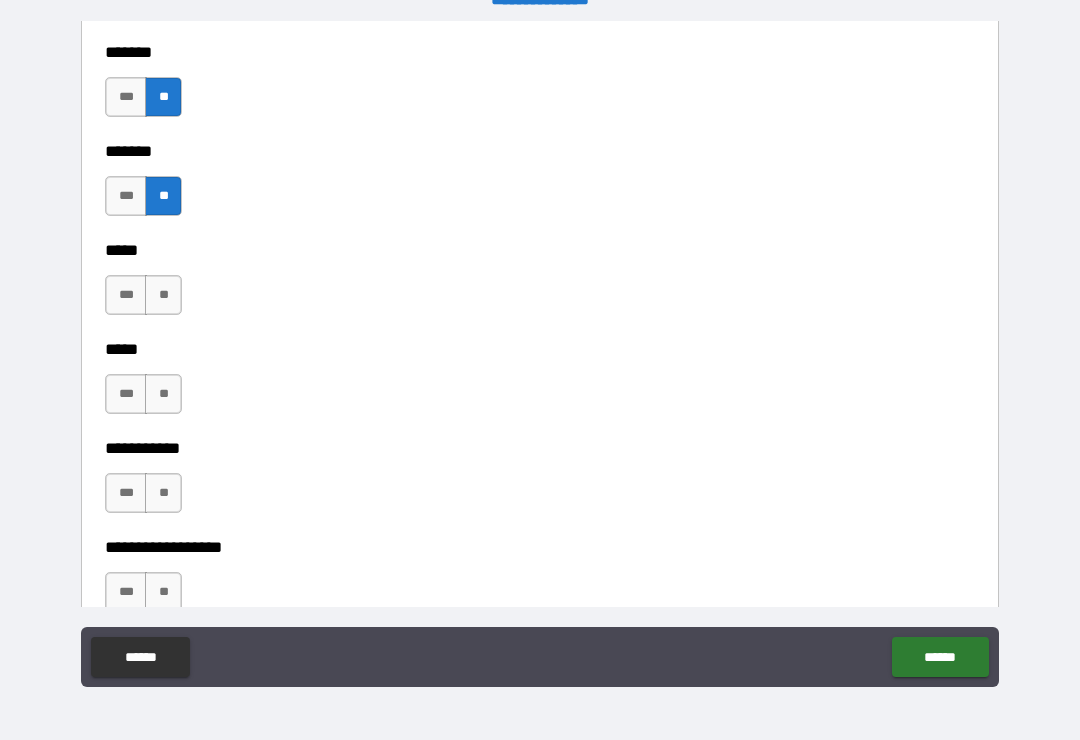 scroll, scrollTop: 2159, scrollLeft: 0, axis: vertical 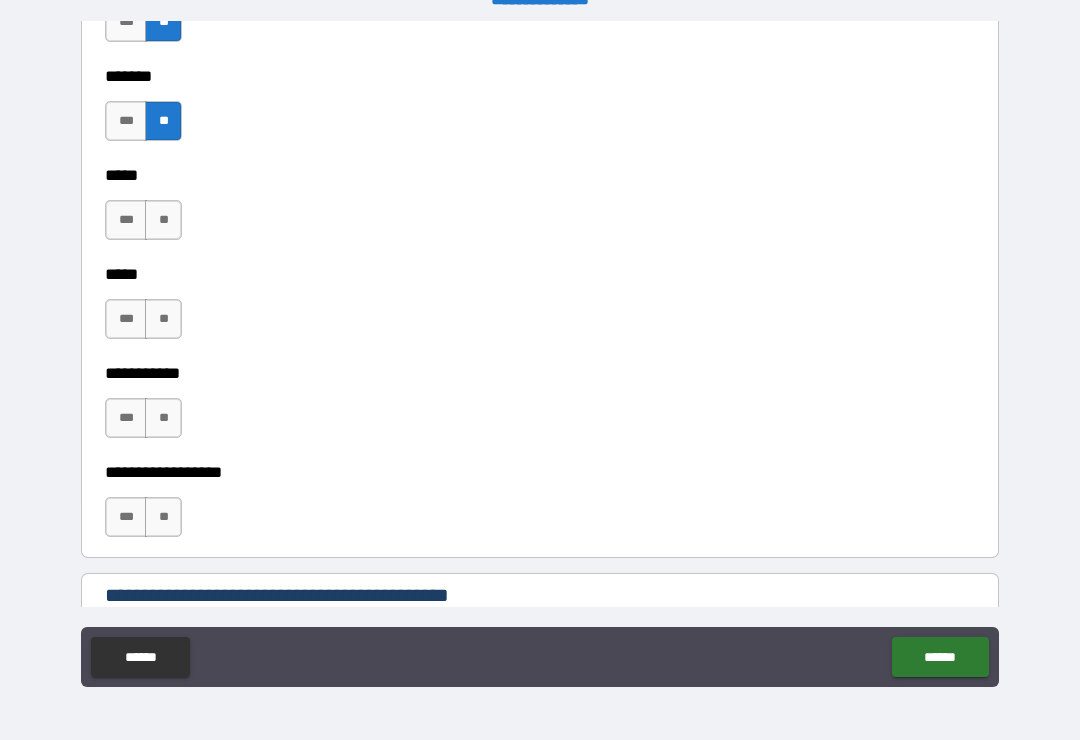 click on "**" at bounding box center [163, 220] 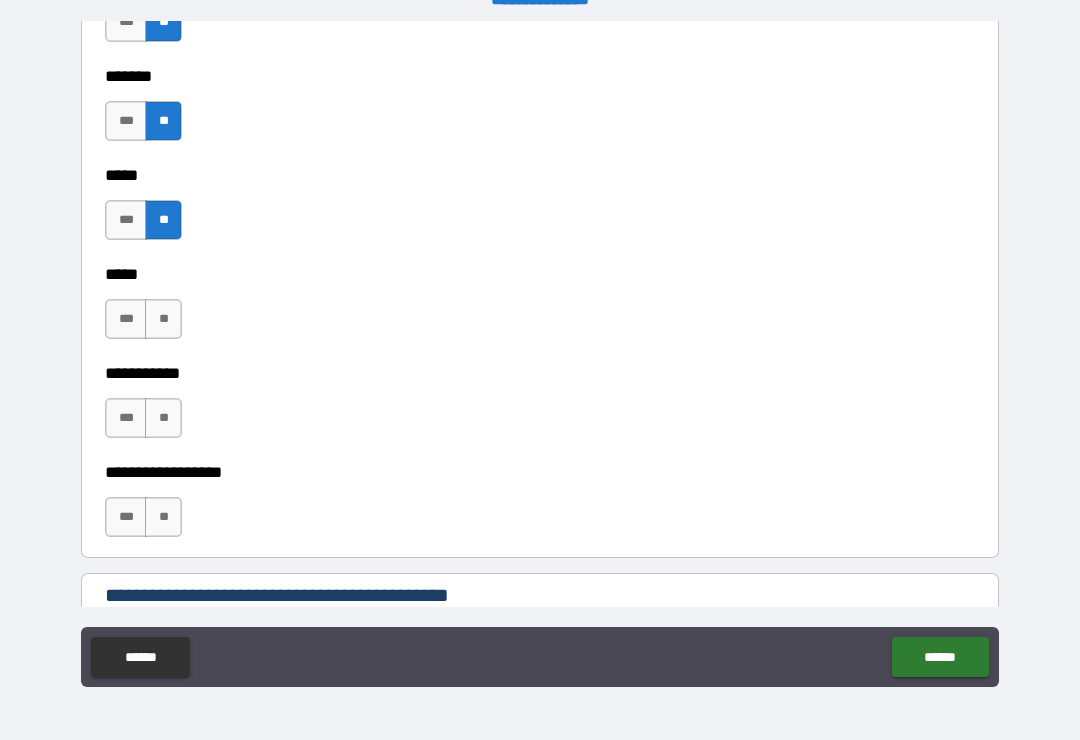 click on "**" at bounding box center (163, 319) 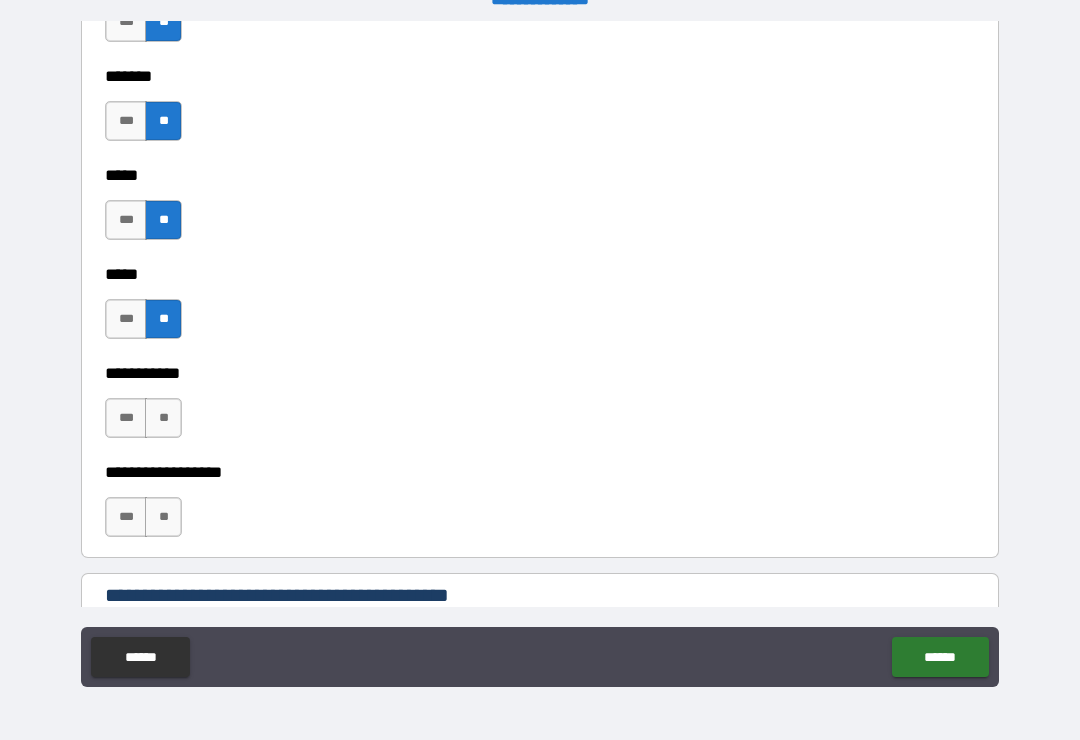 click on "**" at bounding box center (163, 418) 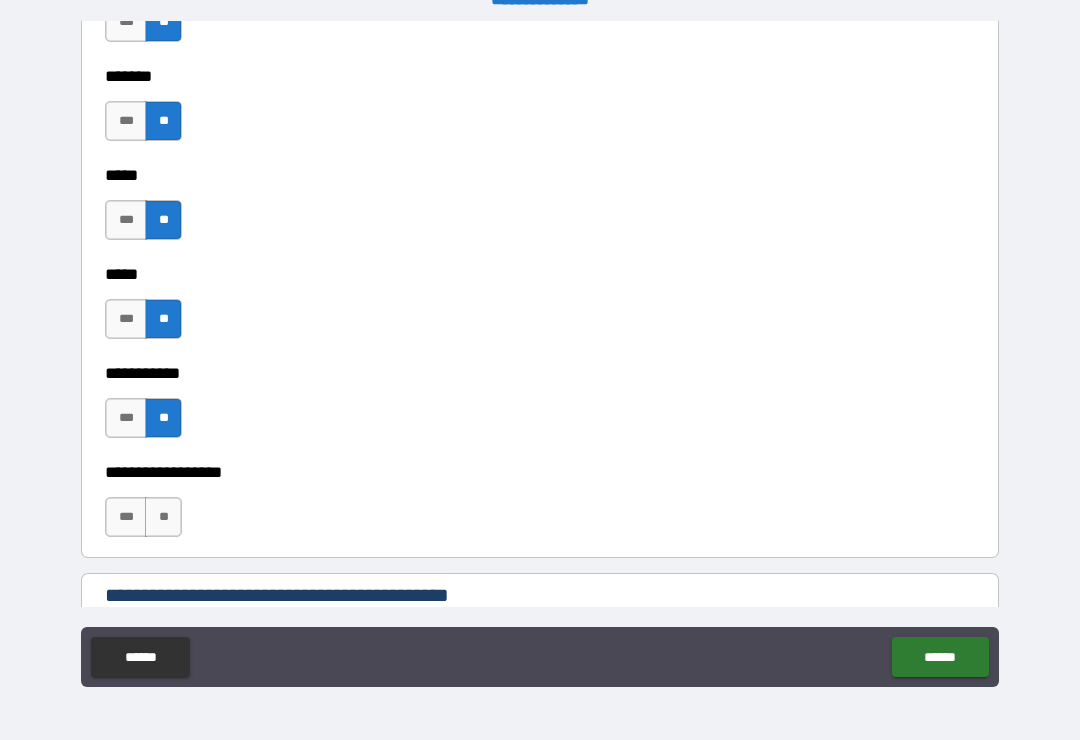click on "**" at bounding box center [163, 517] 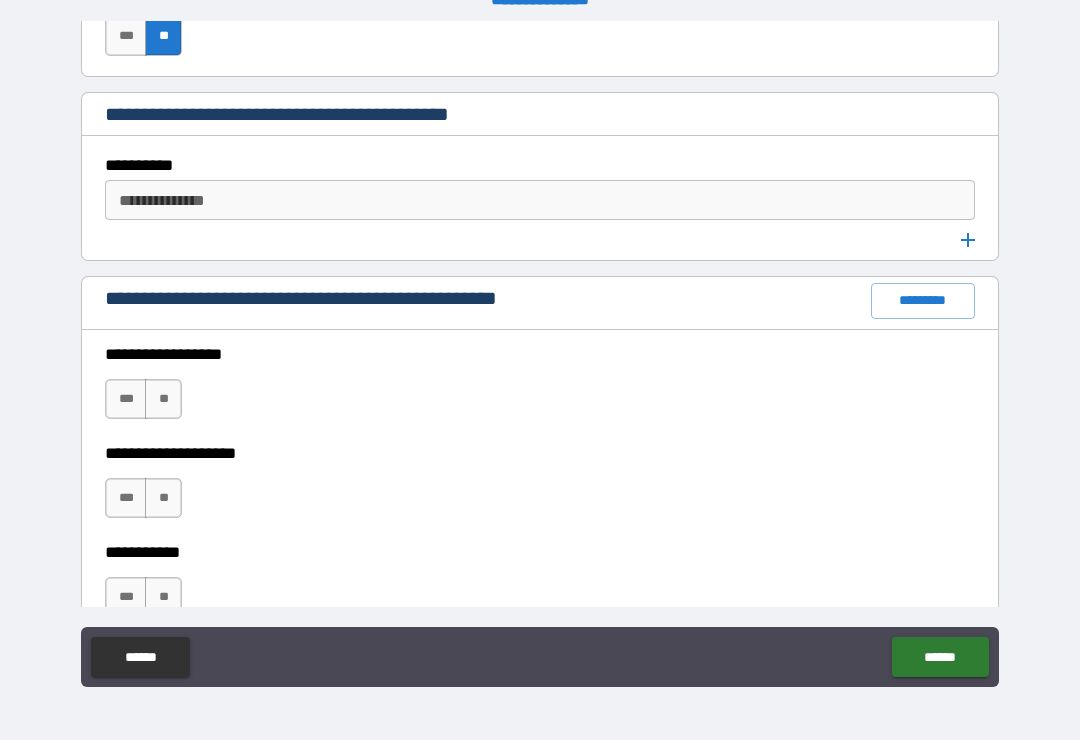 scroll, scrollTop: 2645, scrollLeft: 0, axis: vertical 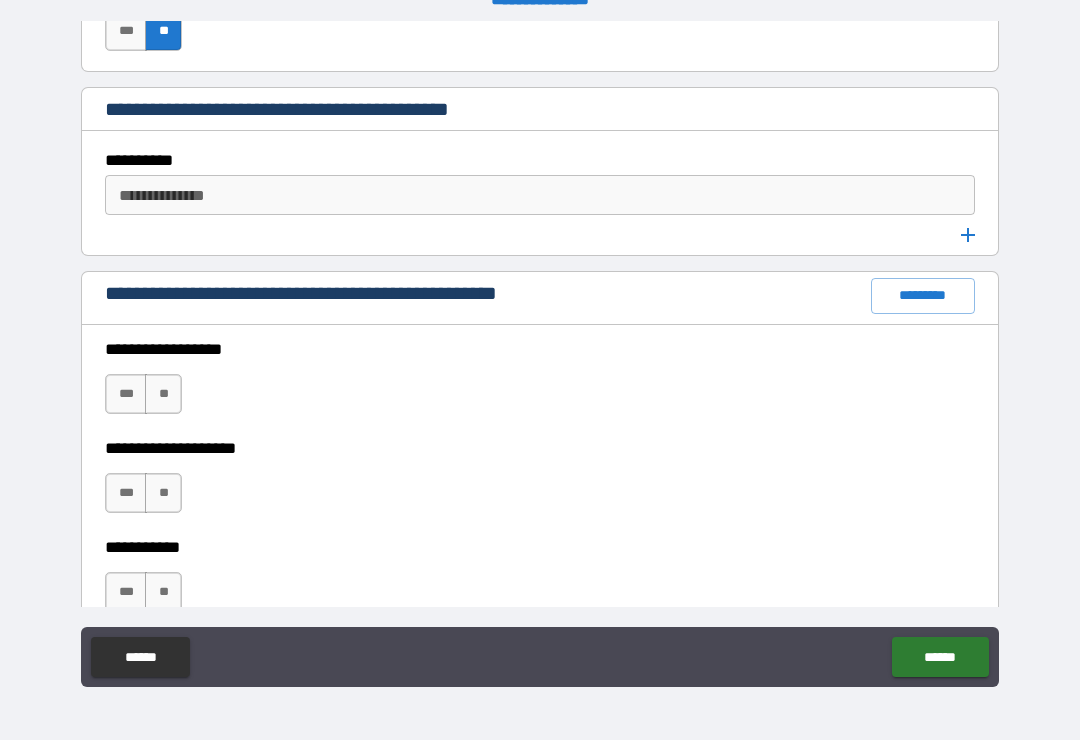 click on "**********" at bounding box center [538, 195] 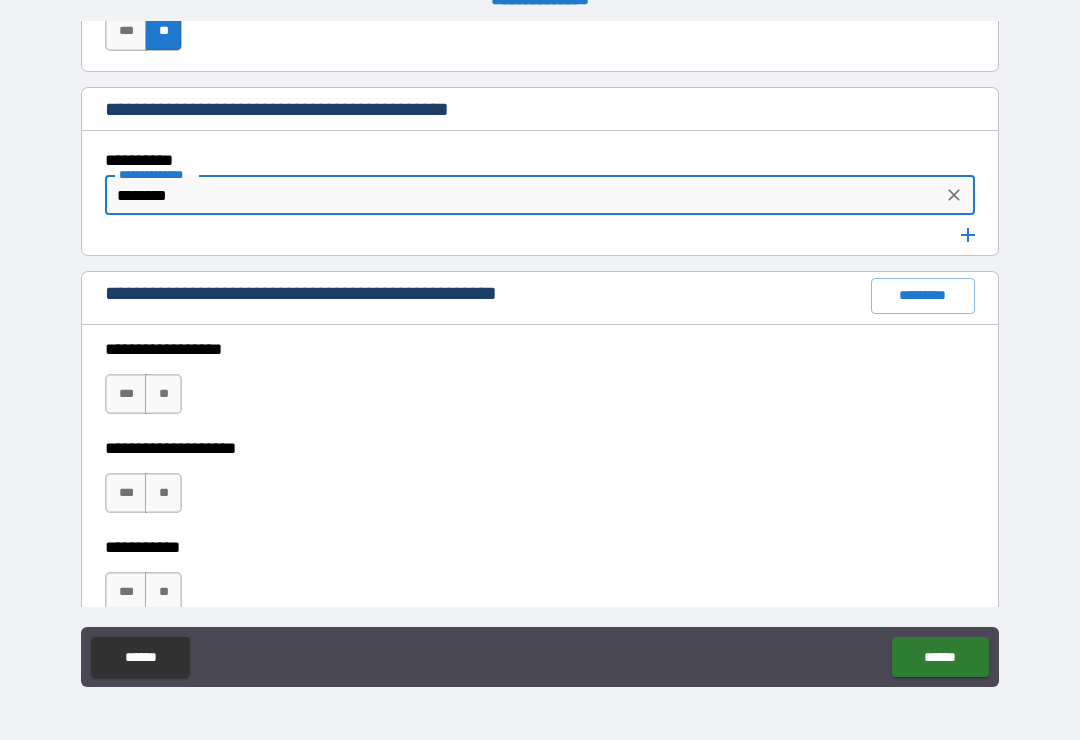 type on "*********" 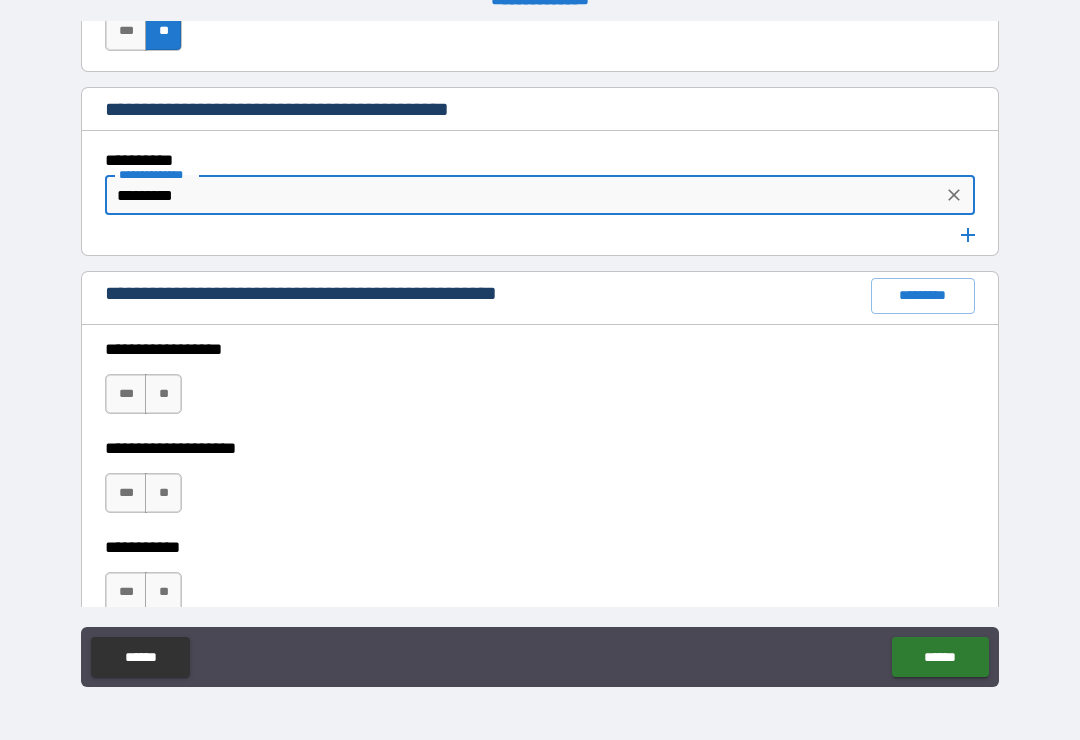 click 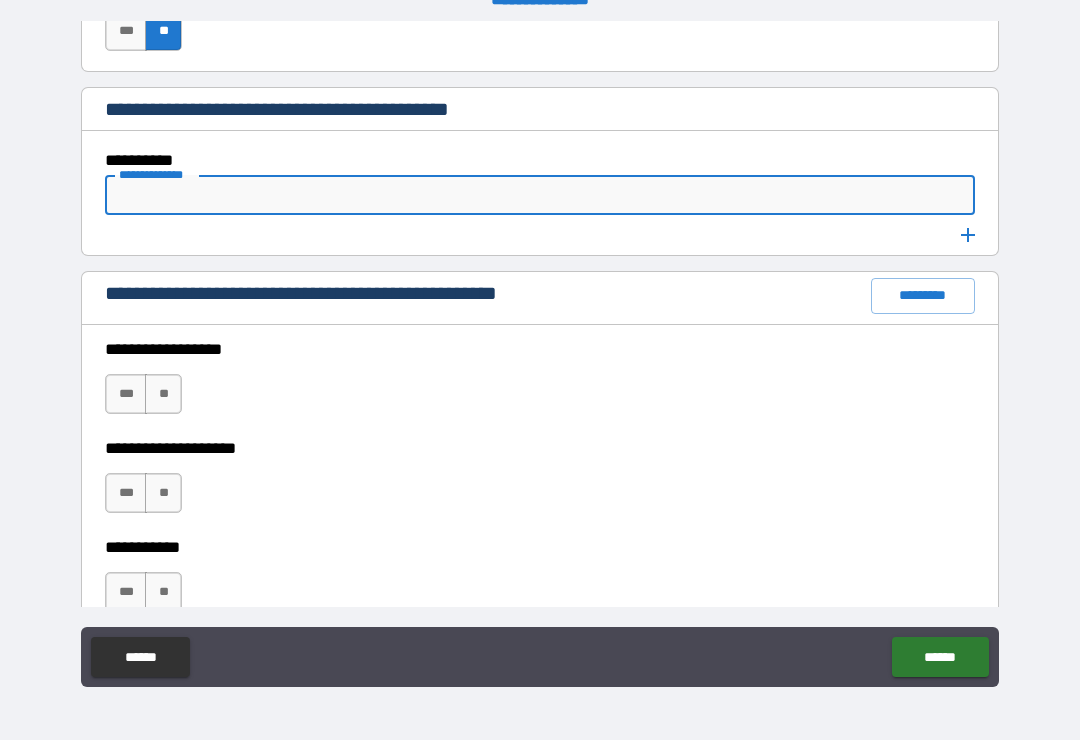 click on "**********" at bounding box center [538, 195] 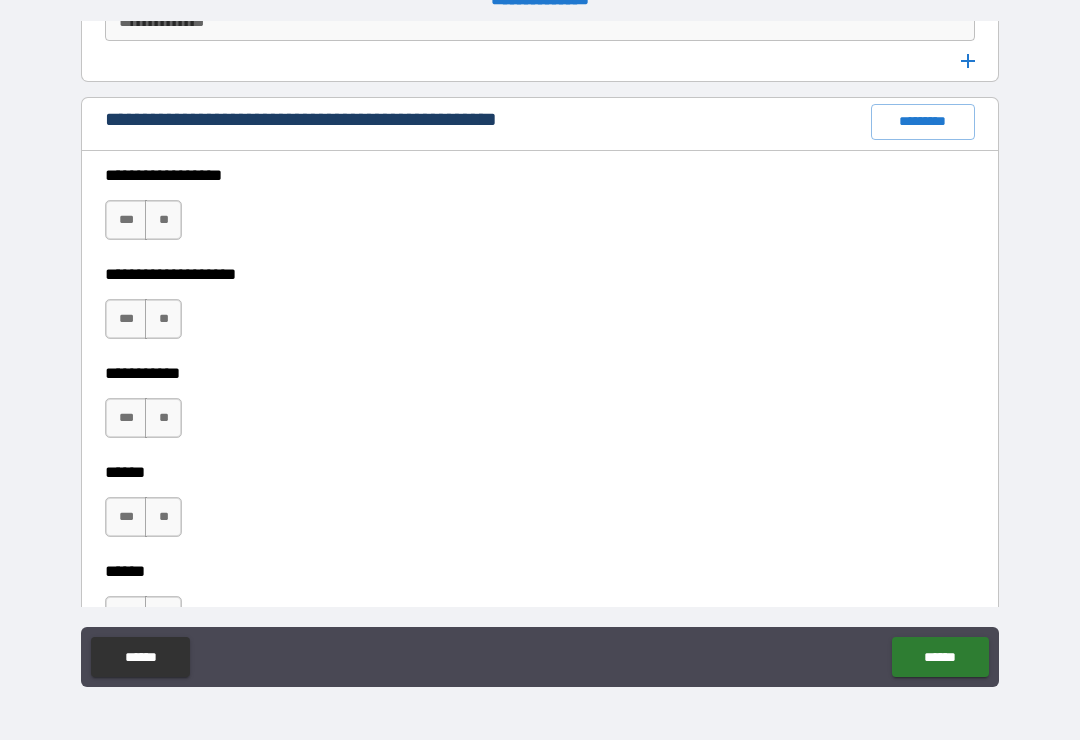 scroll, scrollTop: 2820, scrollLeft: 0, axis: vertical 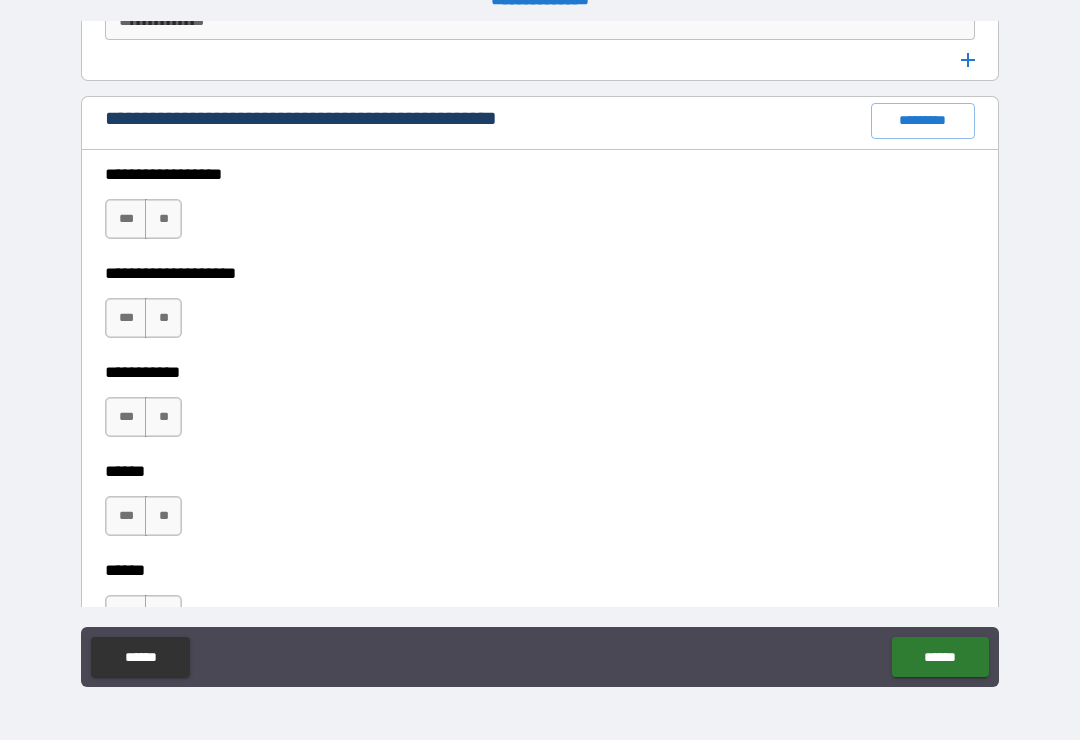 click on "*********" at bounding box center (923, 121) 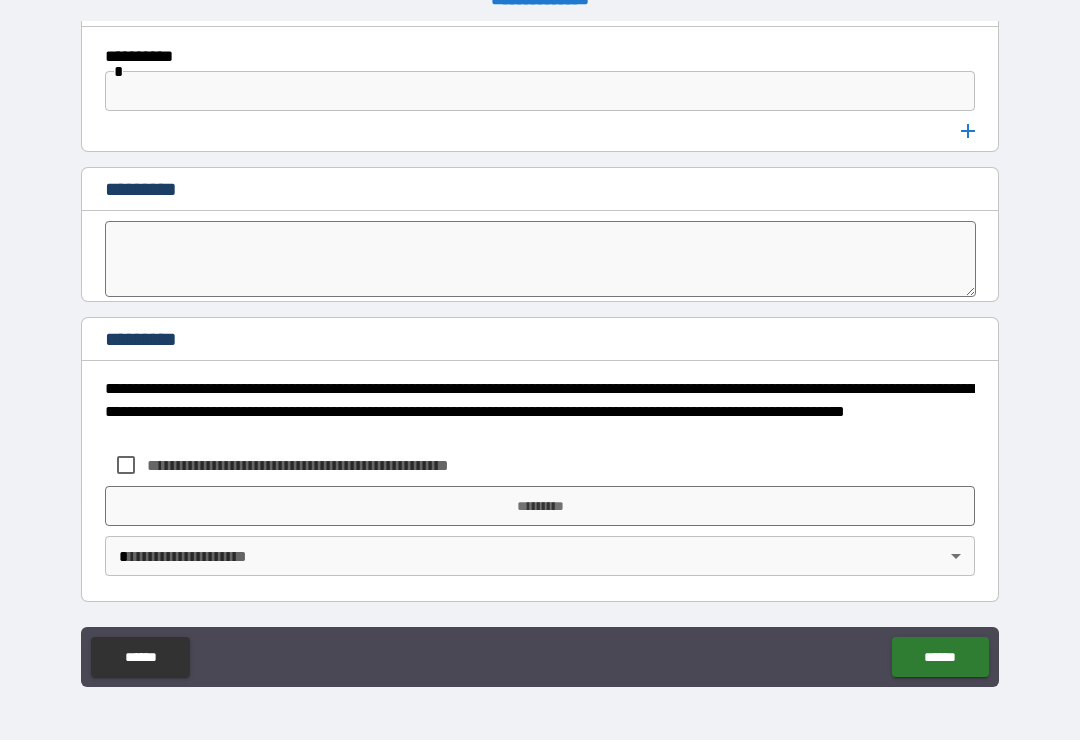 scroll, scrollTop: 10636, scrollLeft: 0, axis: vertical 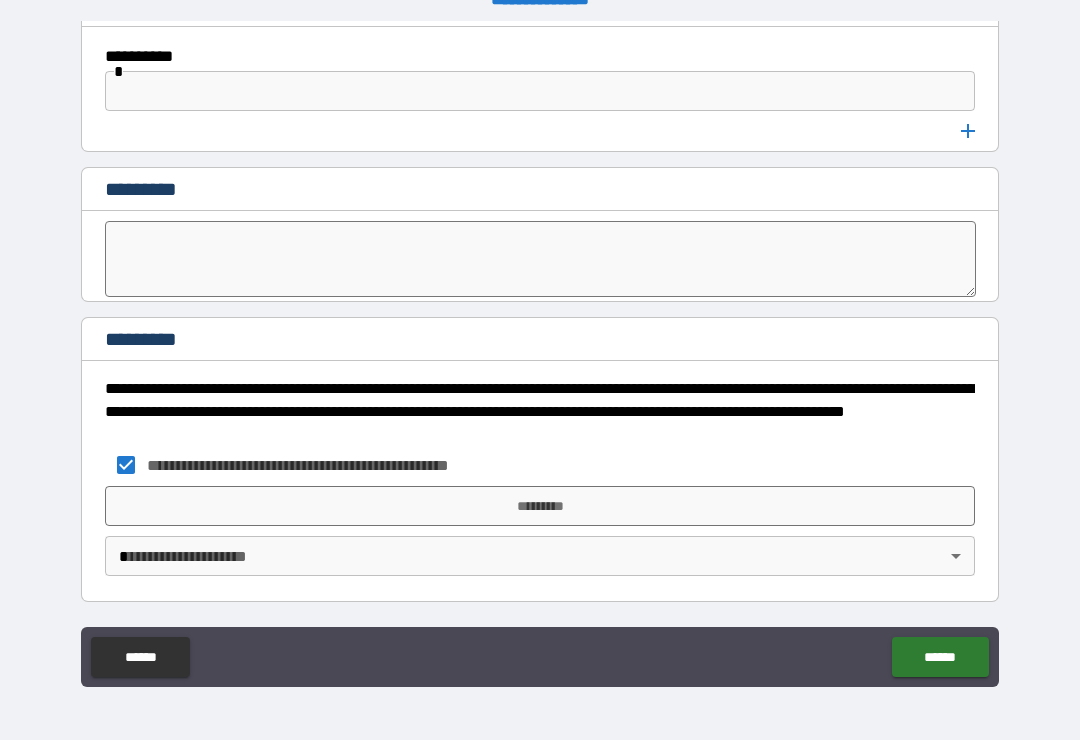click on "*********" at bounding box center [540, 506] 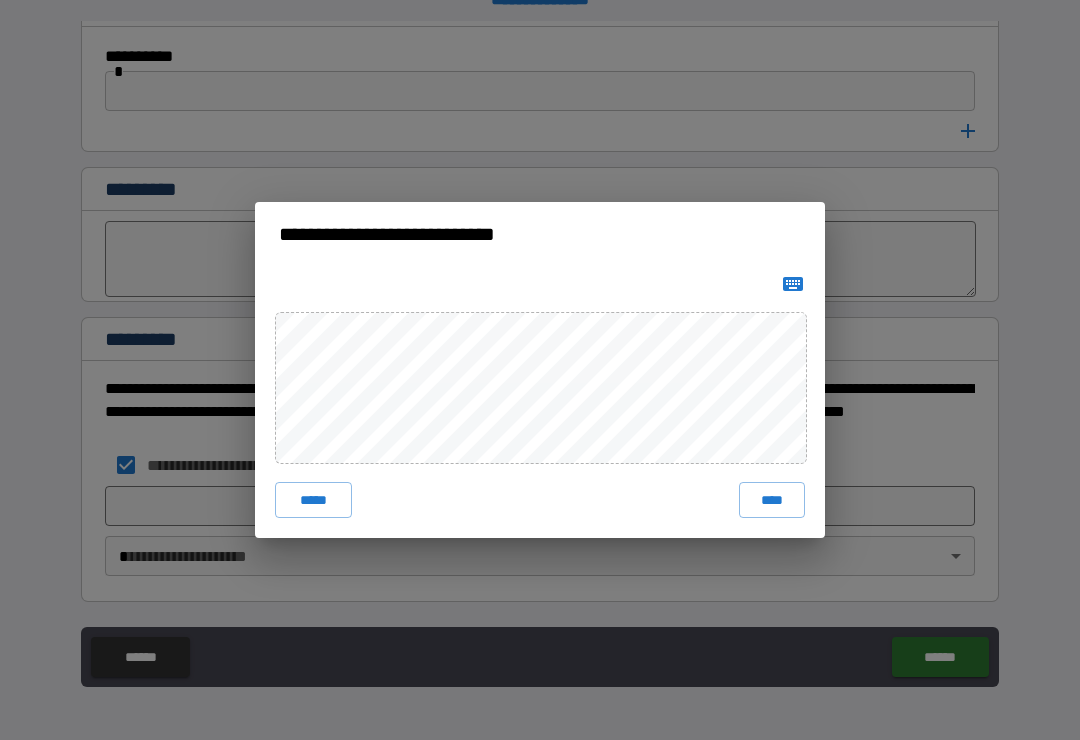 click on "****" at bounding box center (772, 500) 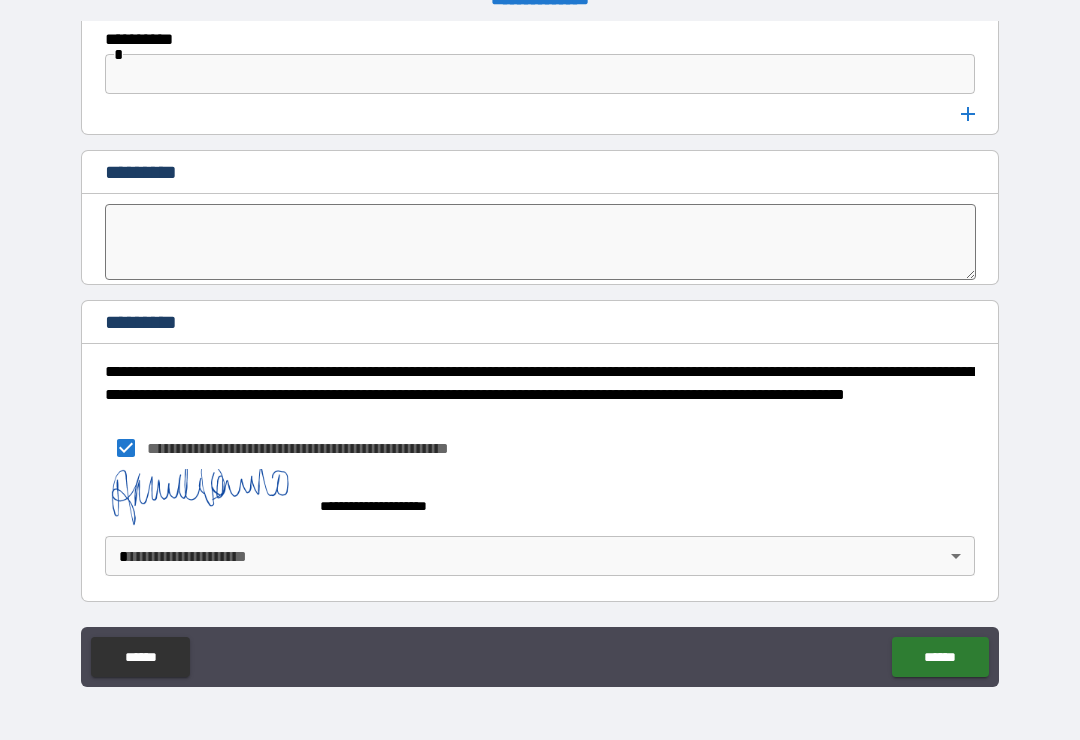 scroll, scrollTop: 10653, scrollLeft: 0, axis: vertical 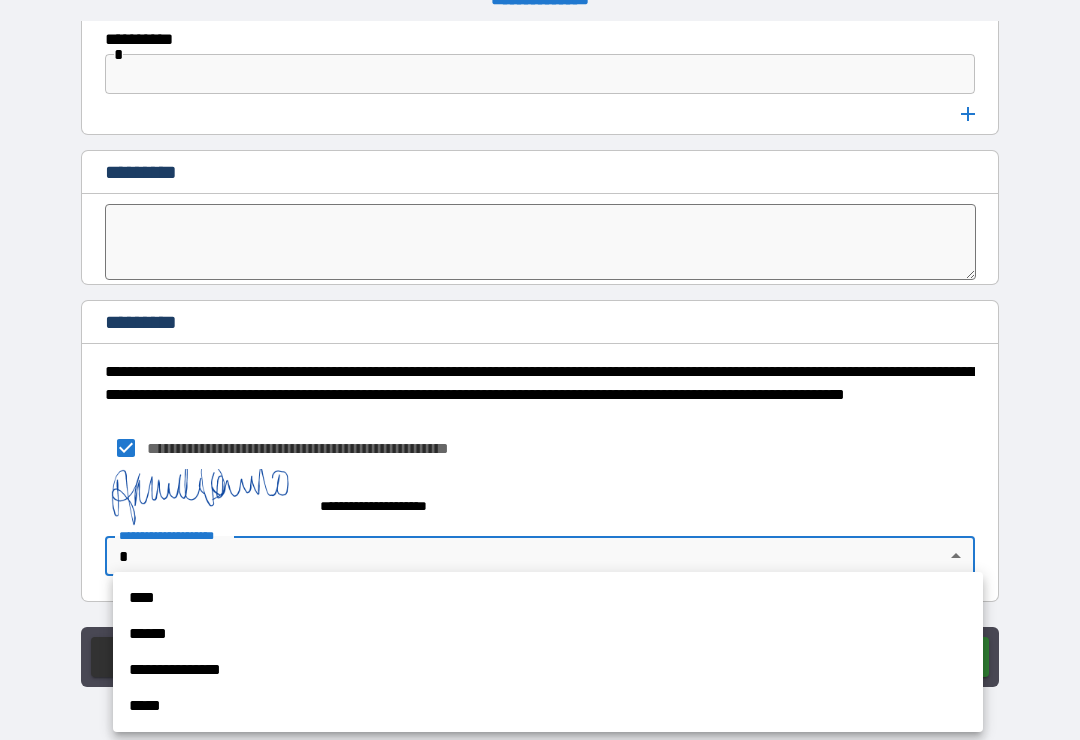click on "****" at bounding box center (548, 598) 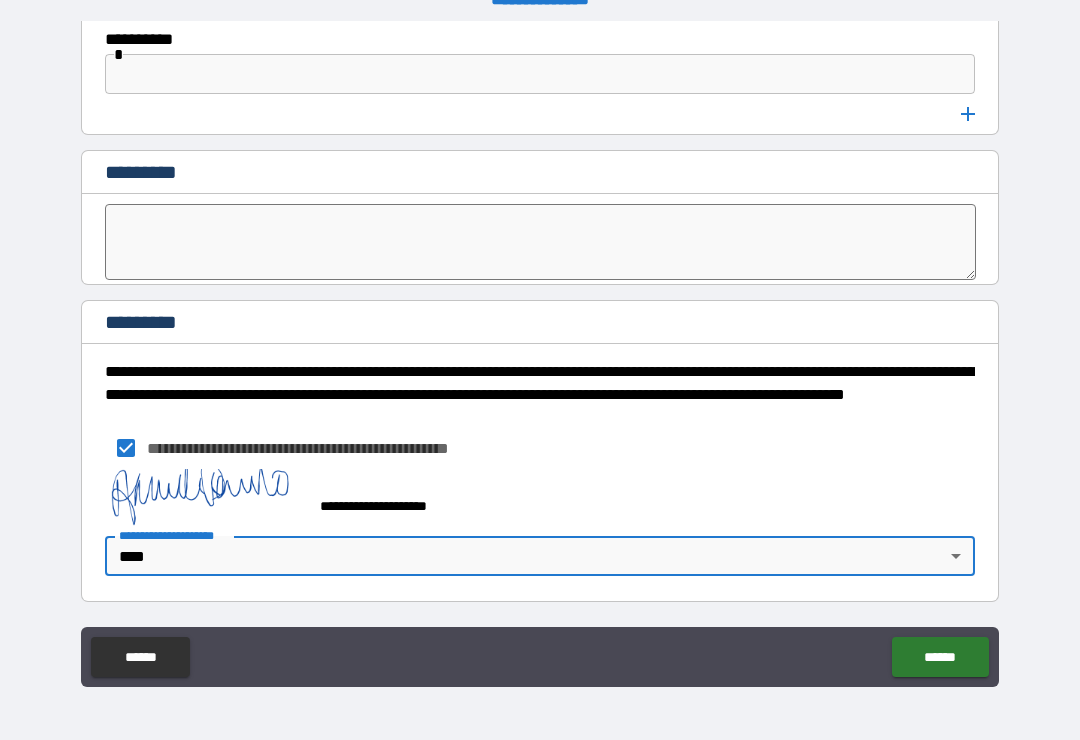 click on "******" at bounding box center (940, 657) 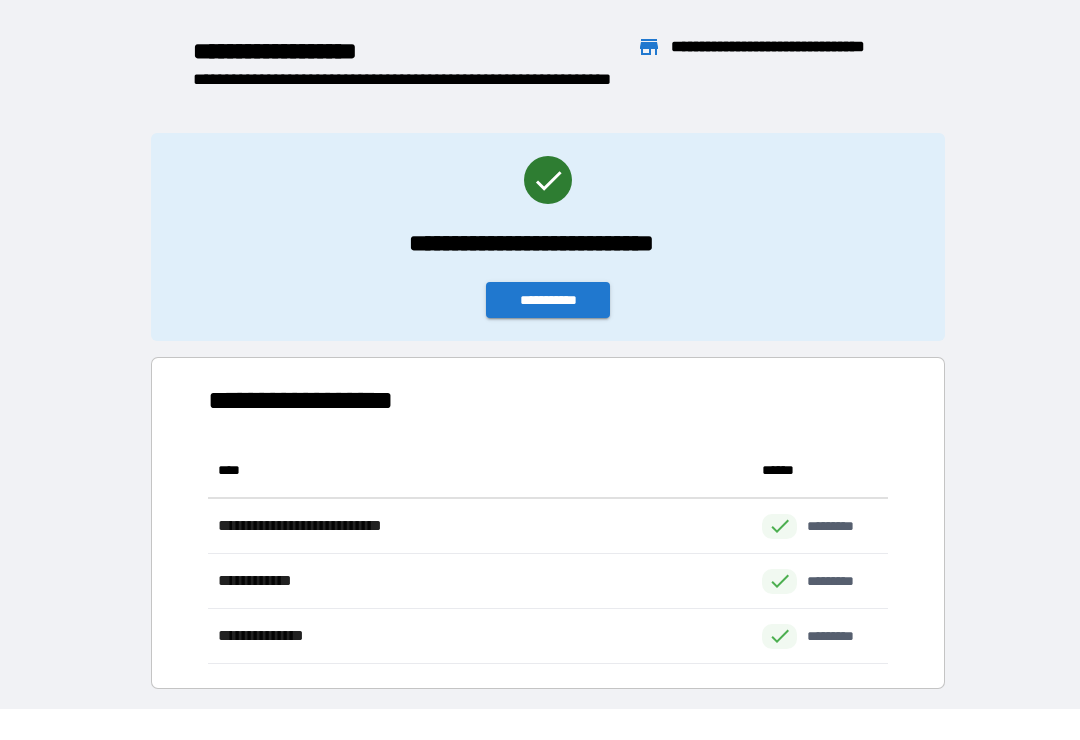 scroll, scrollTop: 221, scrollLeft: 680, axis: both 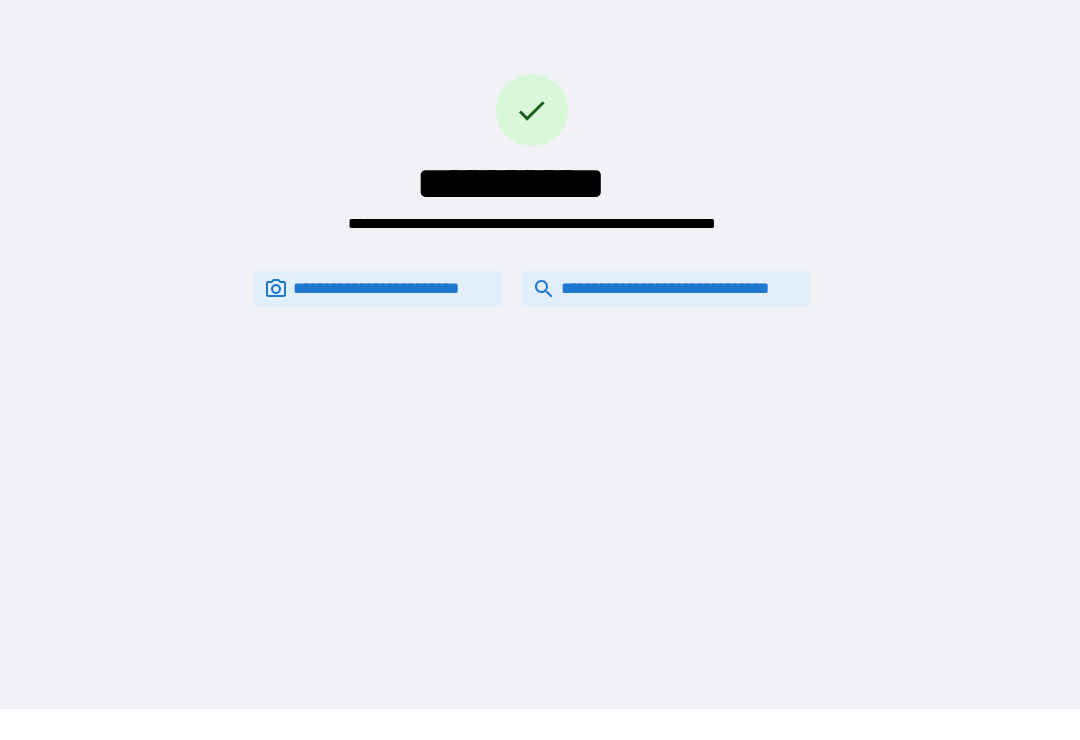 click on "**********" at bounding box center (666, 288) 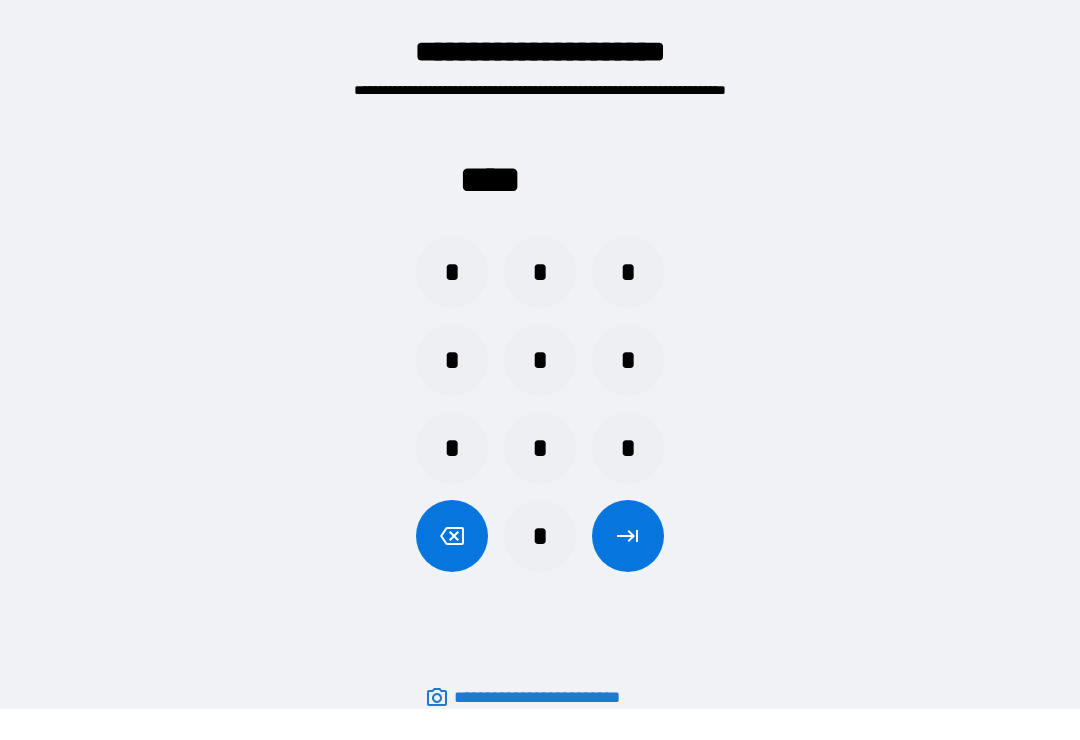 click on "*" at bounding box center (540, 272) 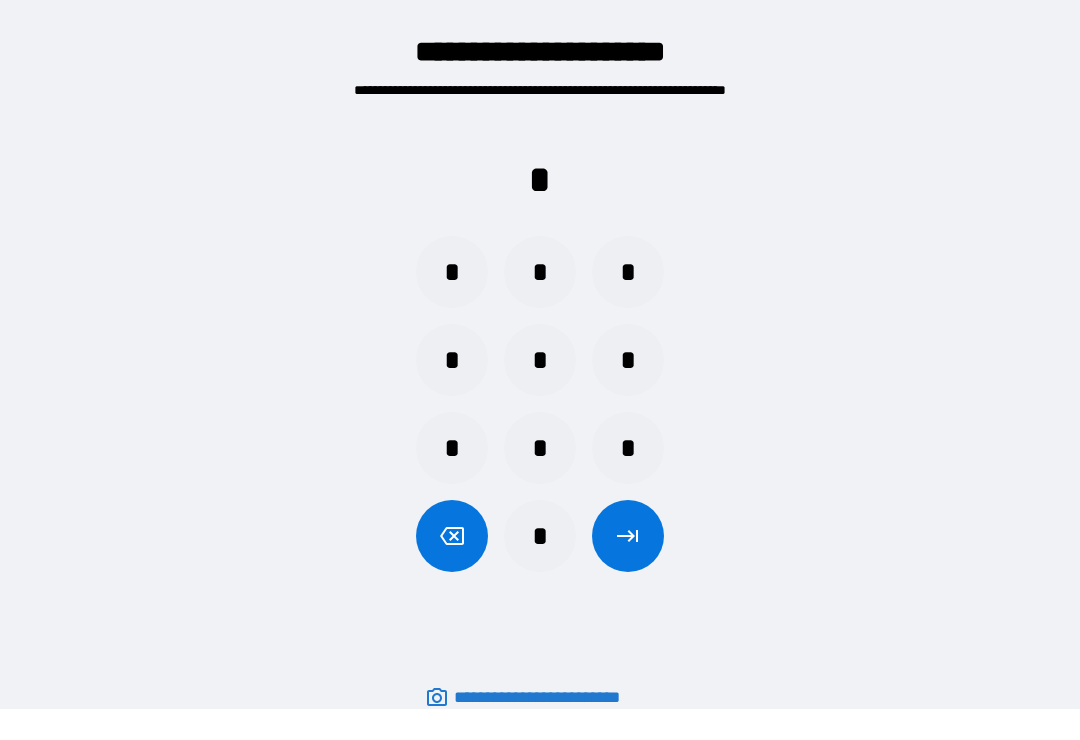 click on "*" at bounding box center [540, 536] 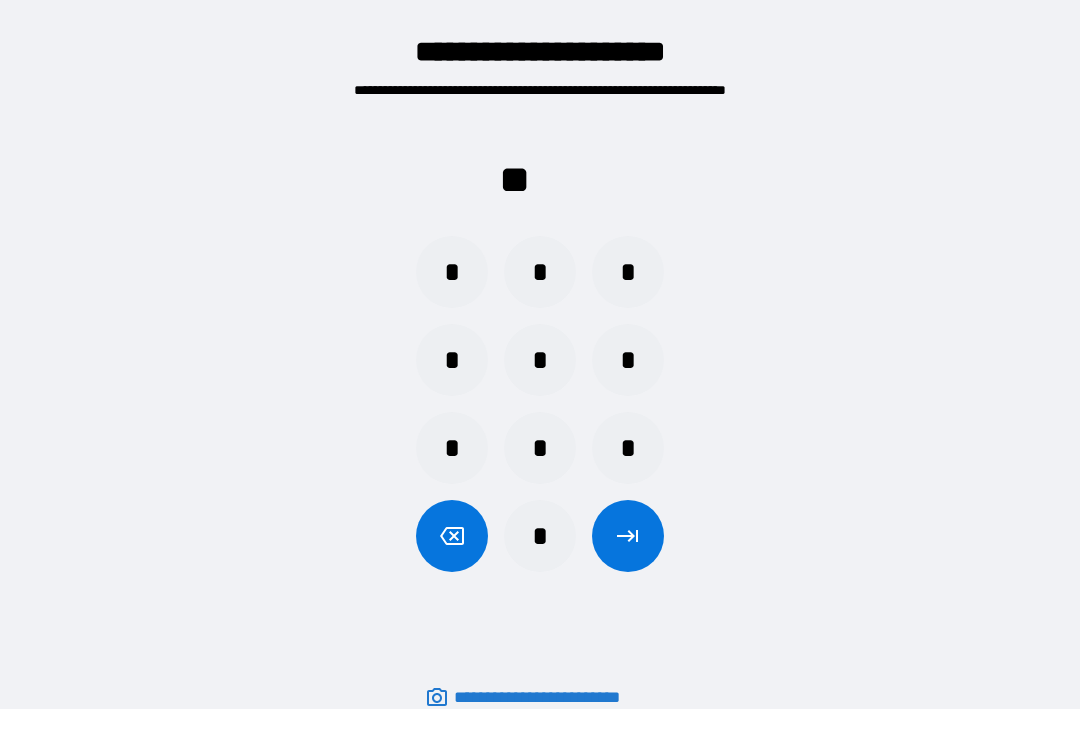 click on "*" at bounding box center [452, 272] 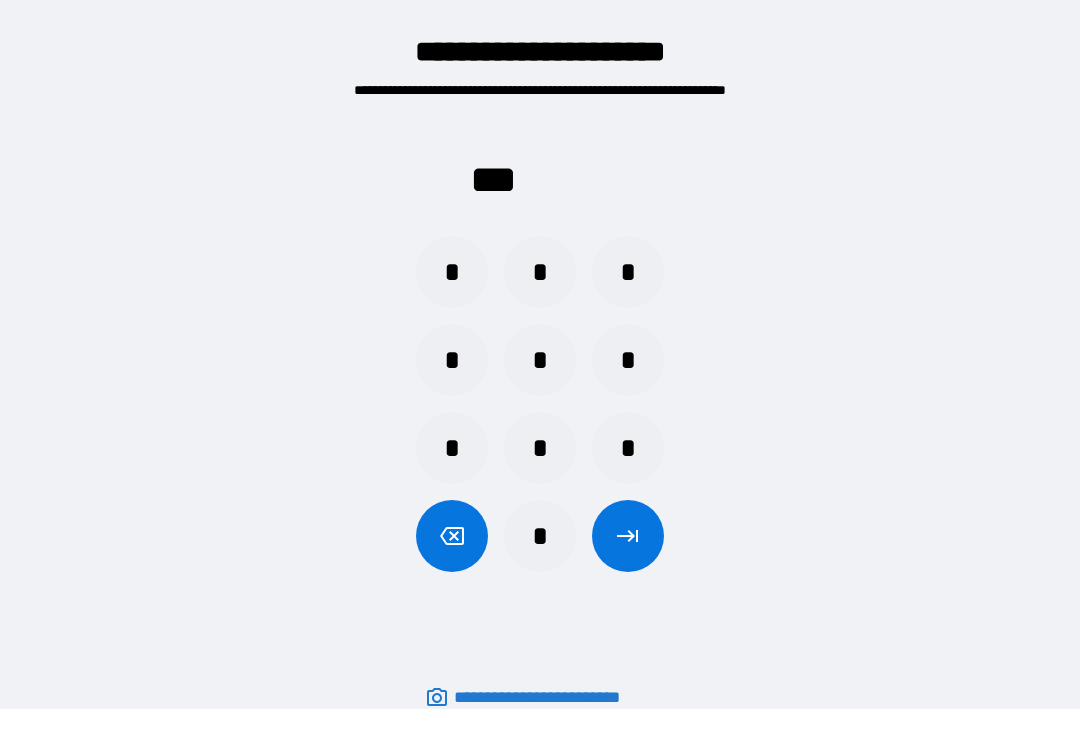 click on "*" at bounding box center [628, 360] 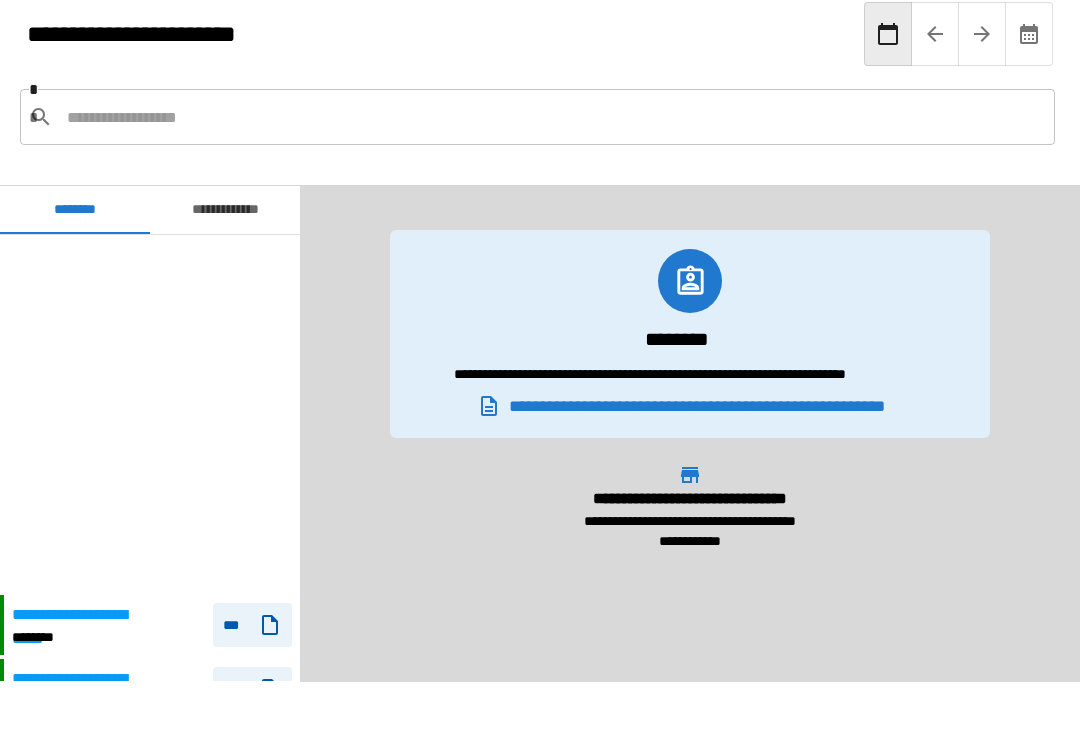 scroll, scrollTop: 391, scrollLeft: 0, axis: vertical 